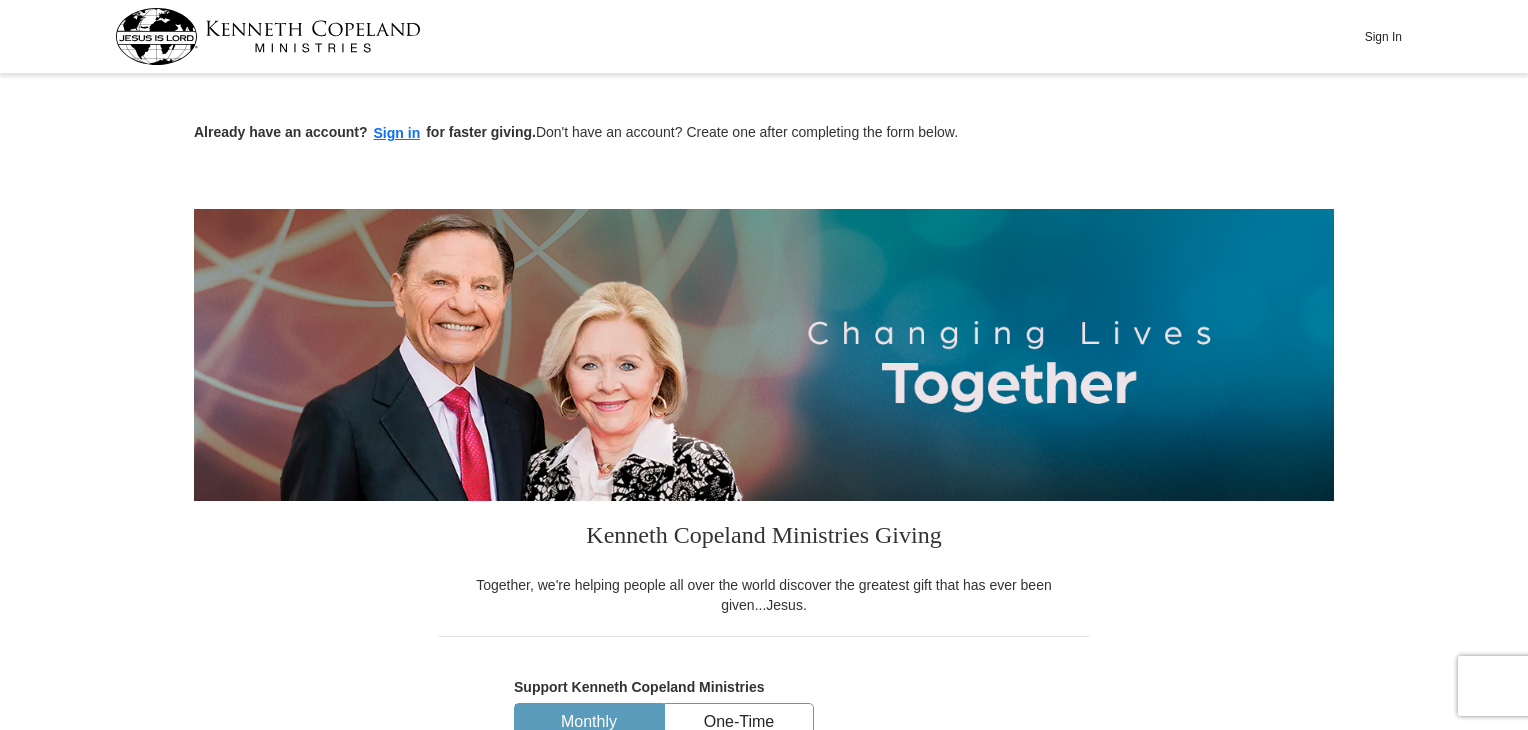 scroll, scrollTop: 320, scrollLeft: 0, axis: vertical 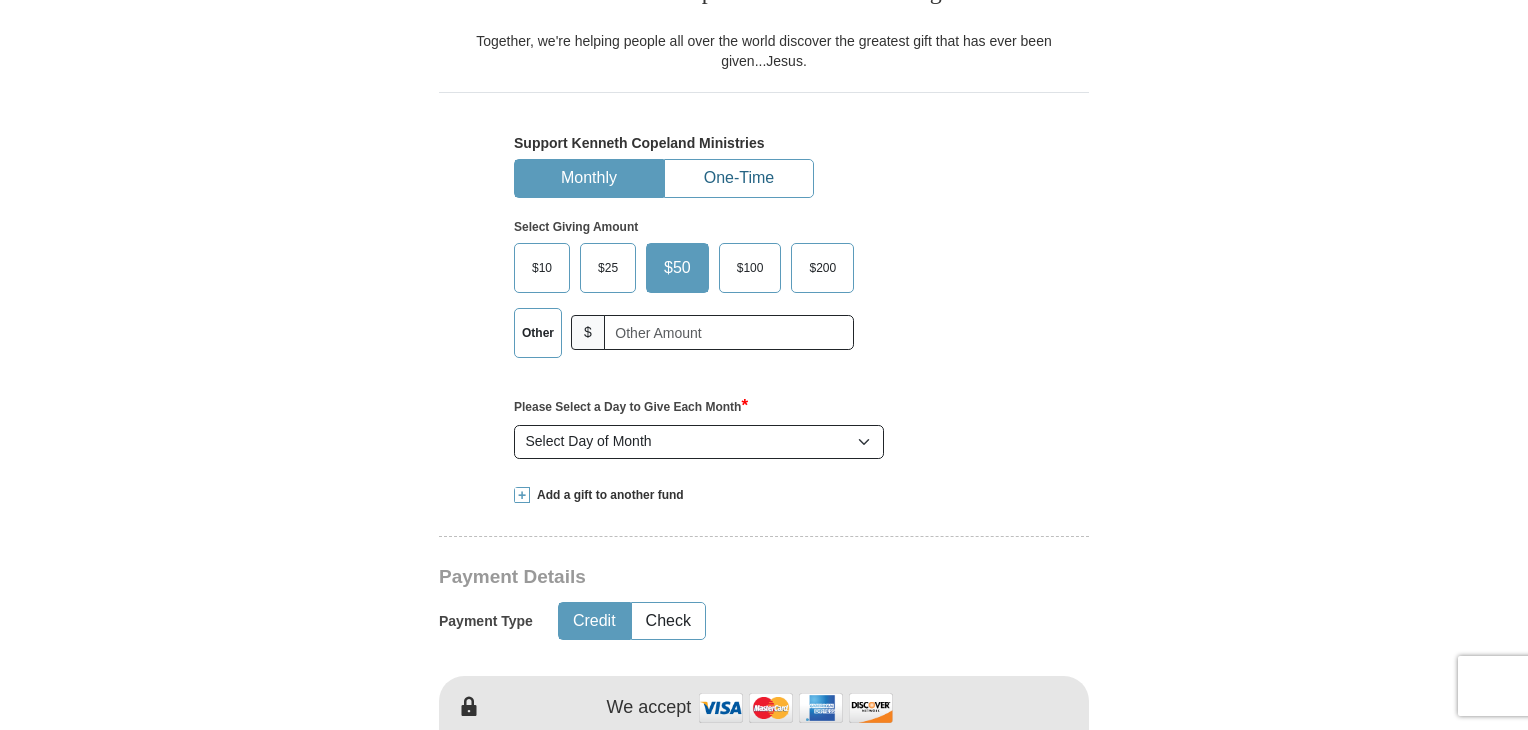 click on "One-Time" at bounding box center (739, 178) 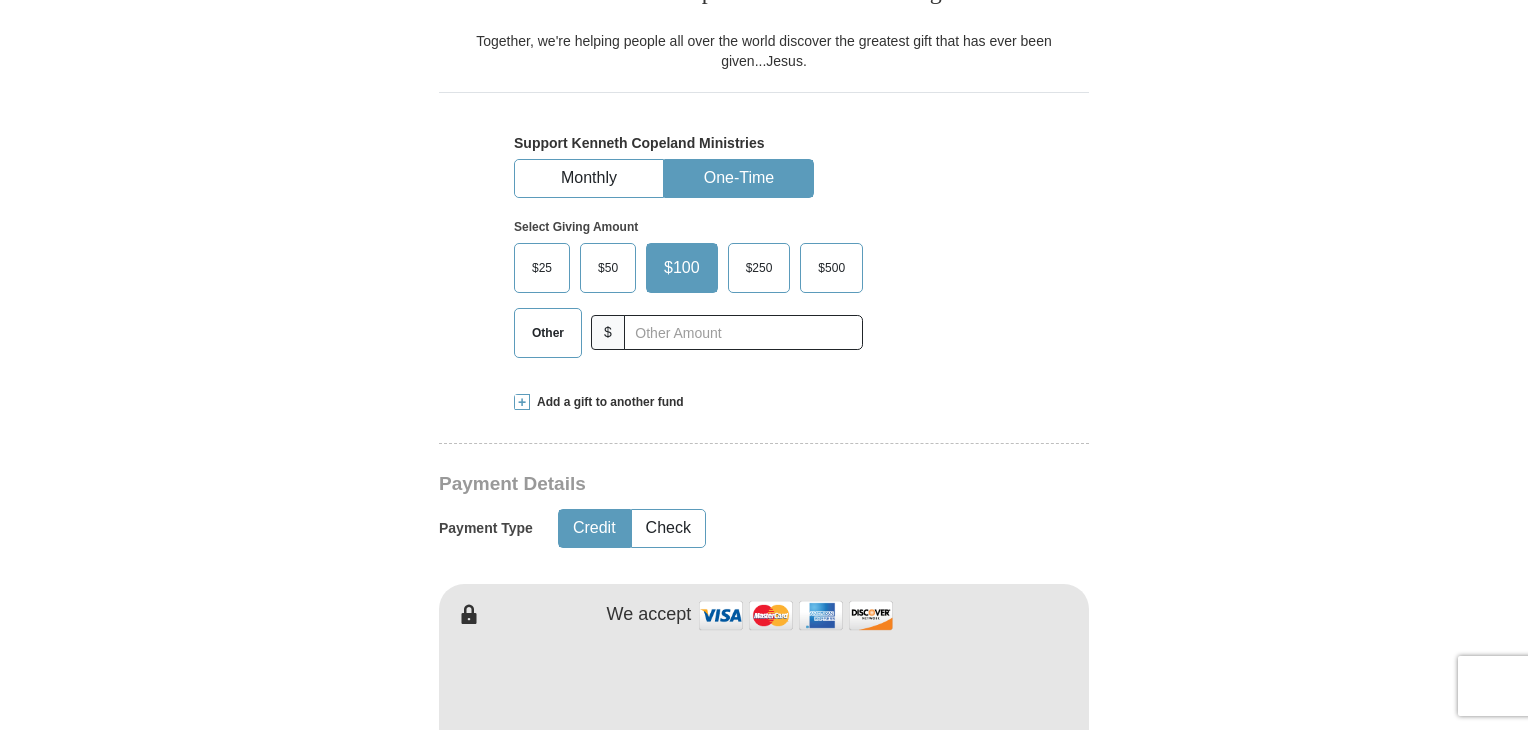 click on "Other" at bounding box center [548, 333] 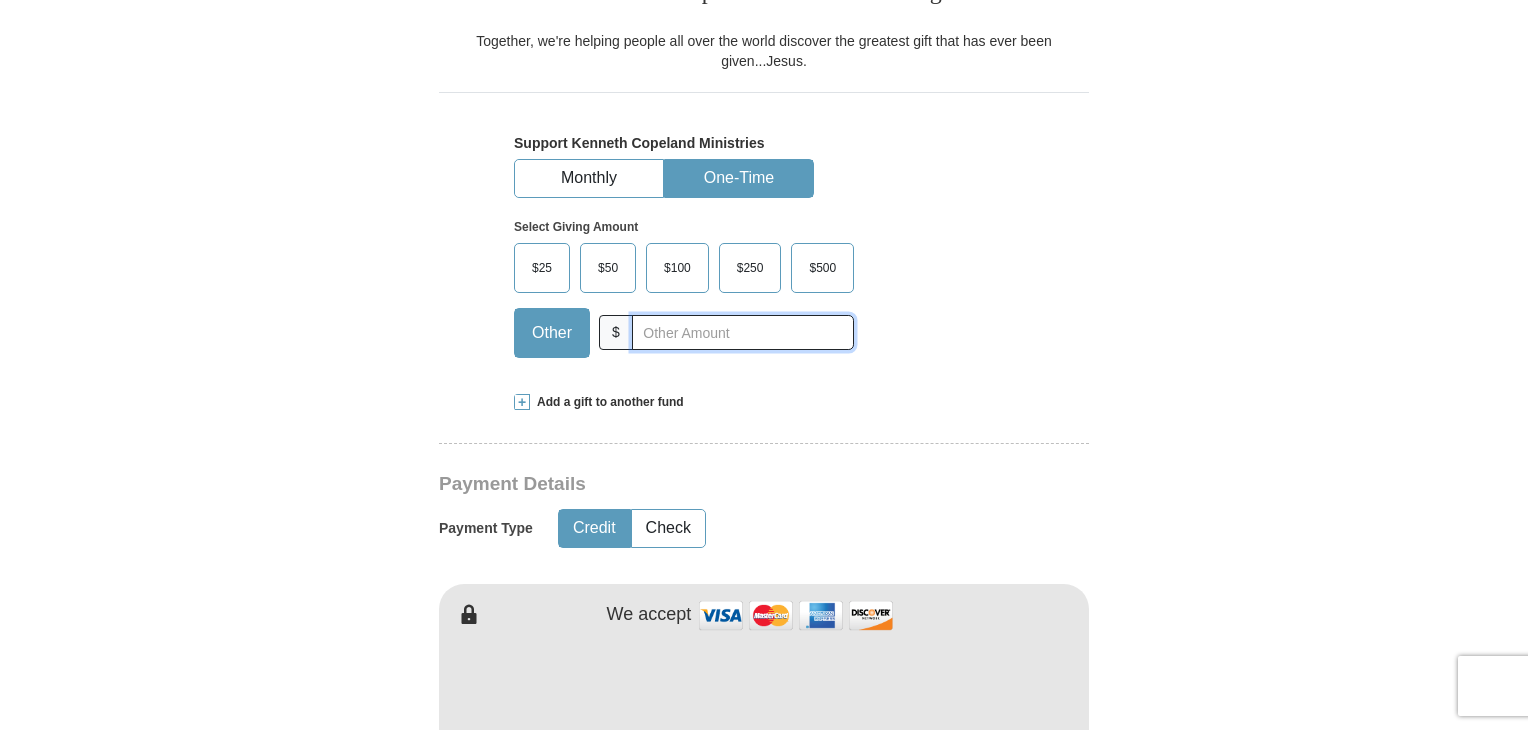 click at bounding box center (743, 332) 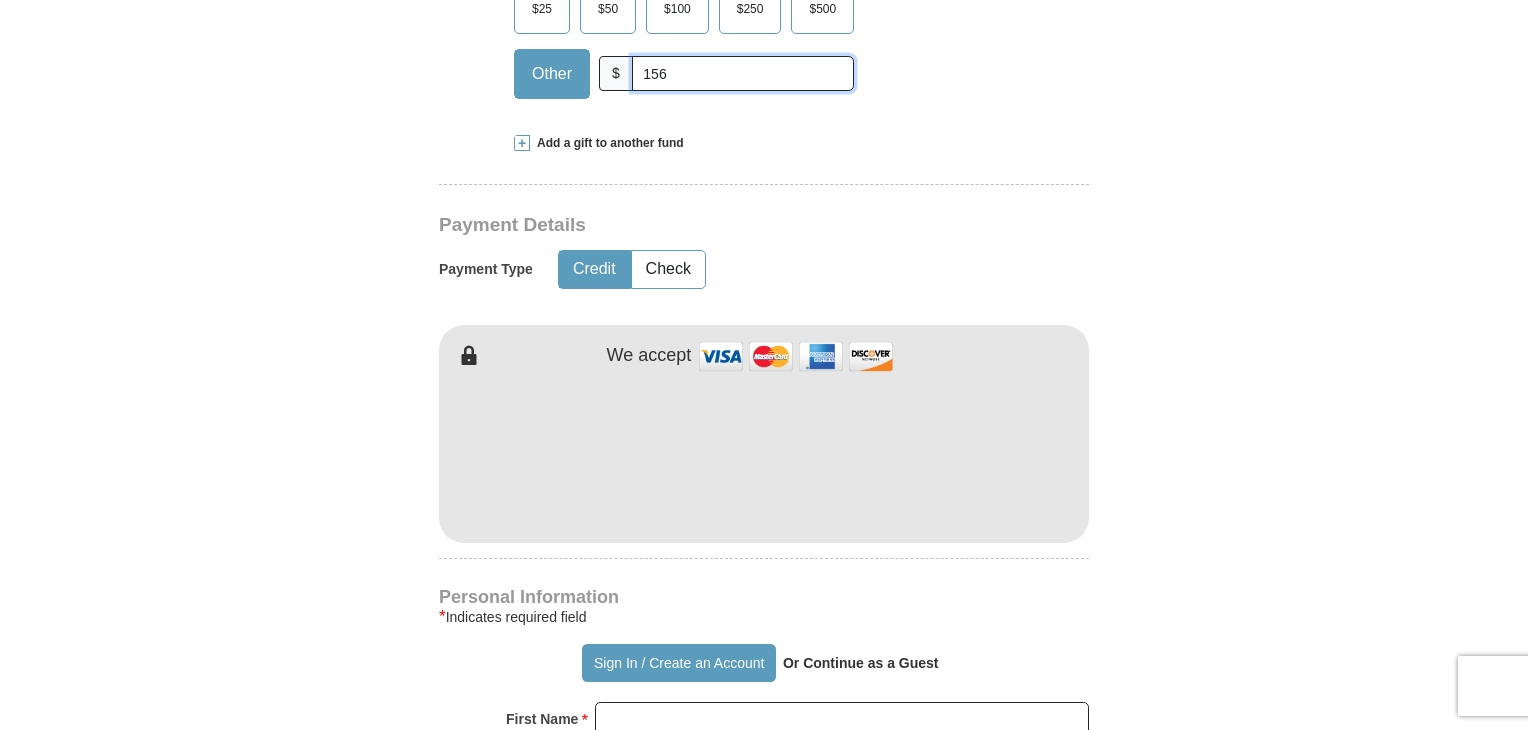 scroll, scrollTop: 804, scrollLeft: 0, axis: vertical 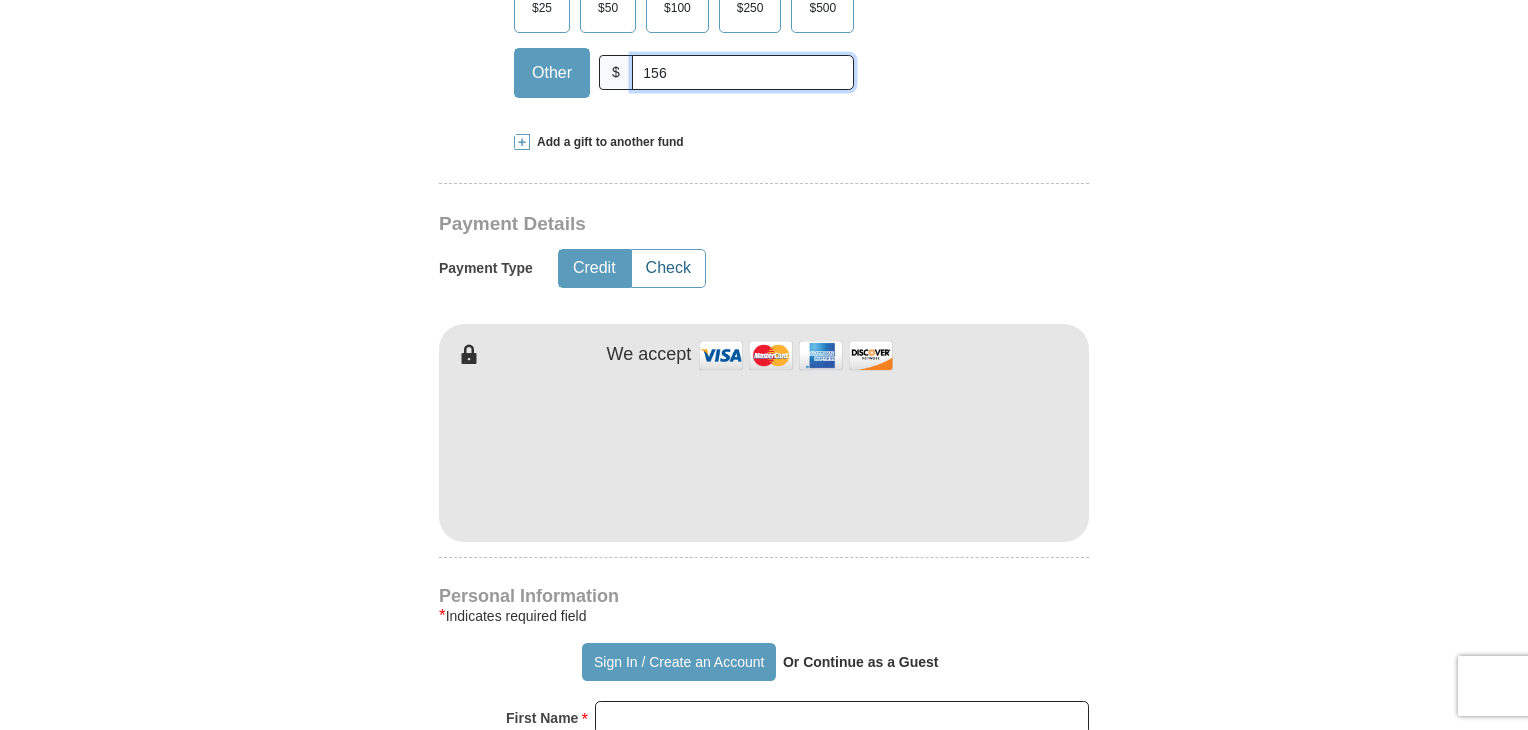 type on "156" 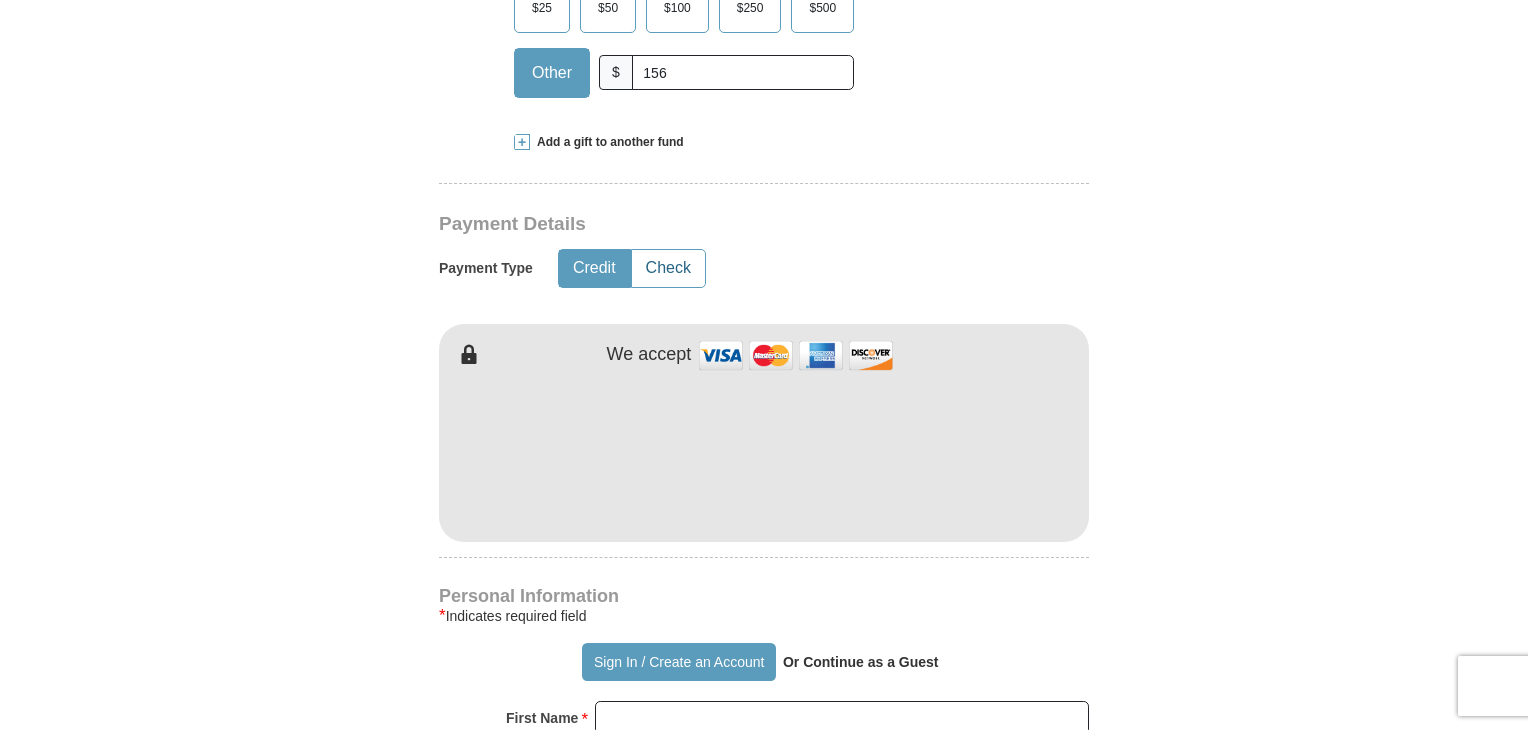 click on "Check" at bounding box center [668, 268] 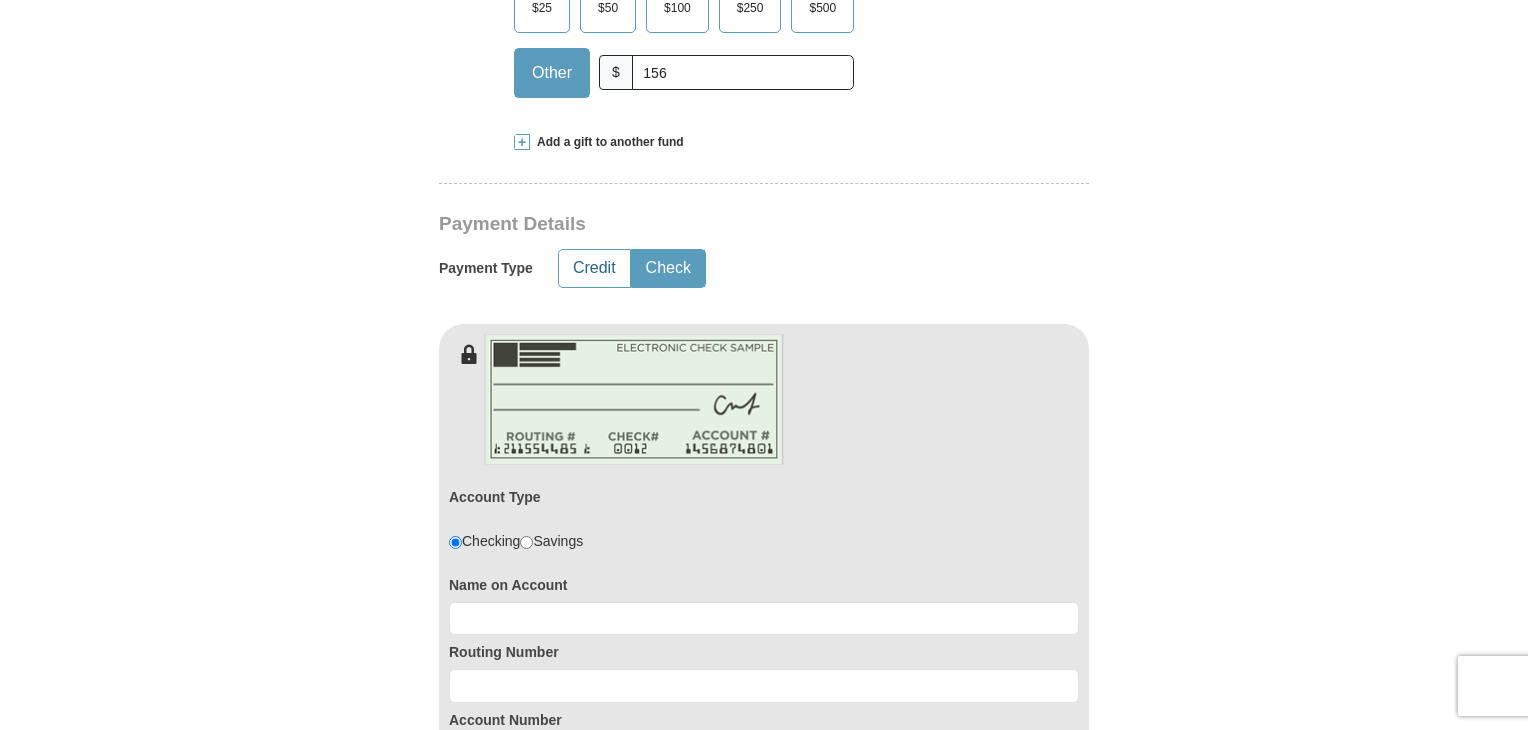 click on "Credit" at bounding box center (594, 268) 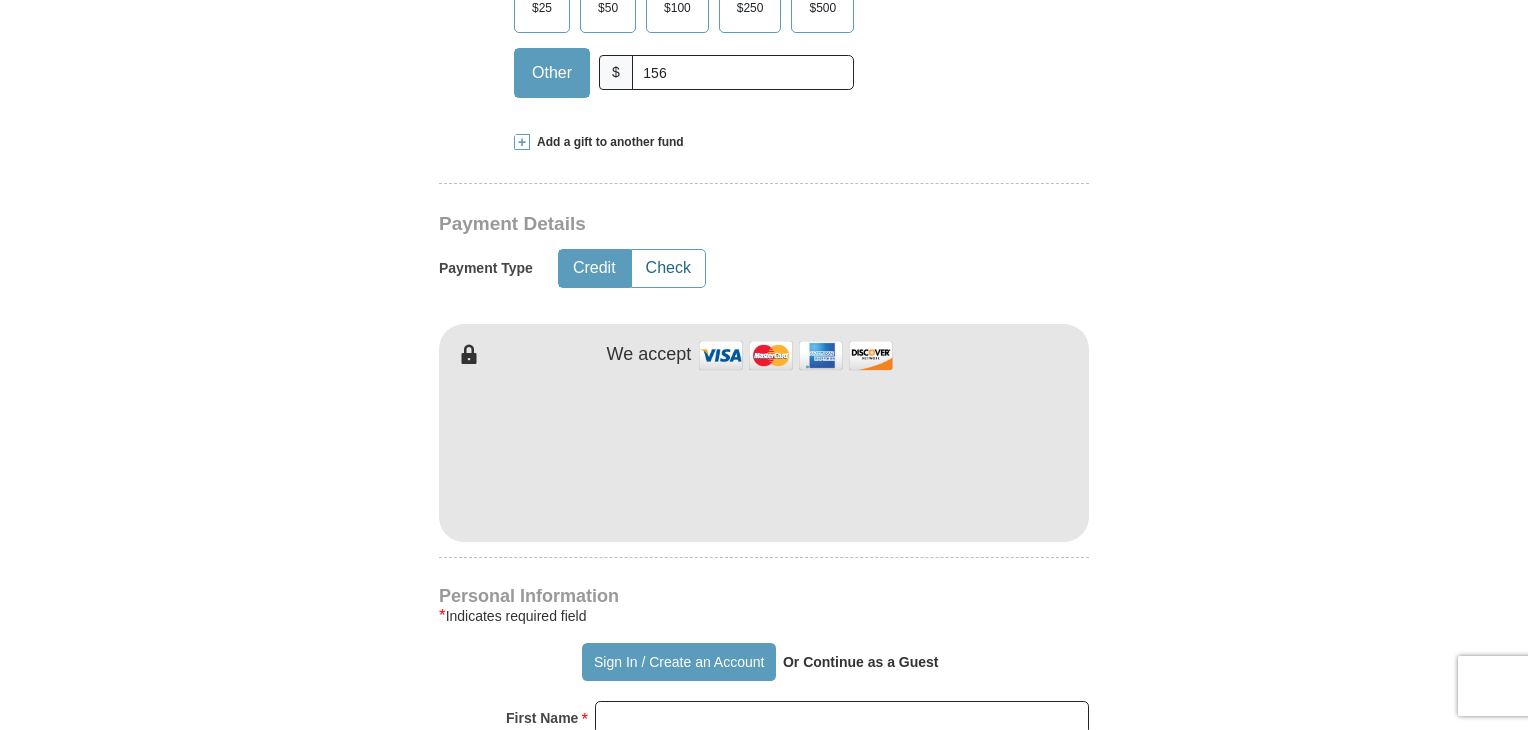 click on "Check" at bounding box center (668, 268) 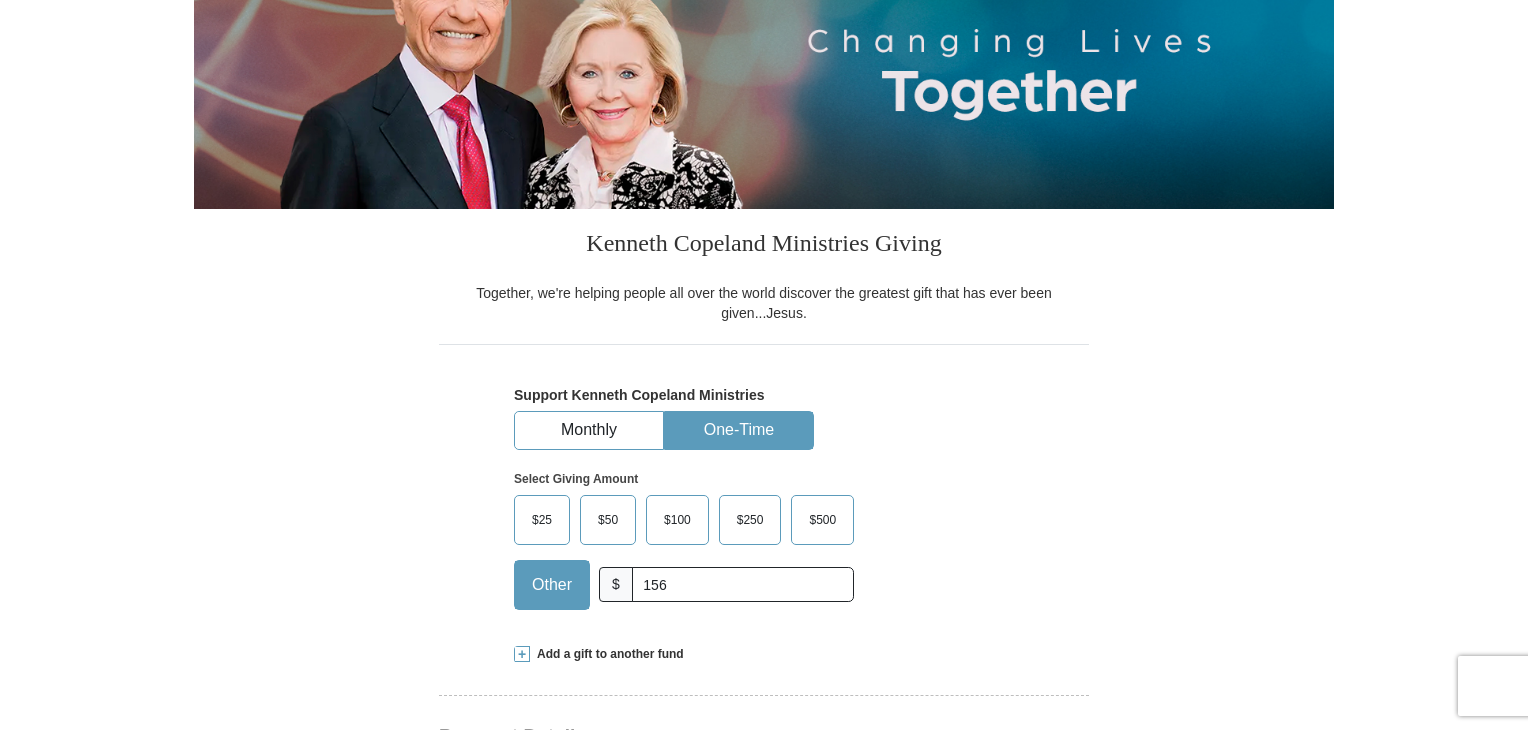 scroll, scrollTop: 295, scrollLeft: 0, axis: vertical 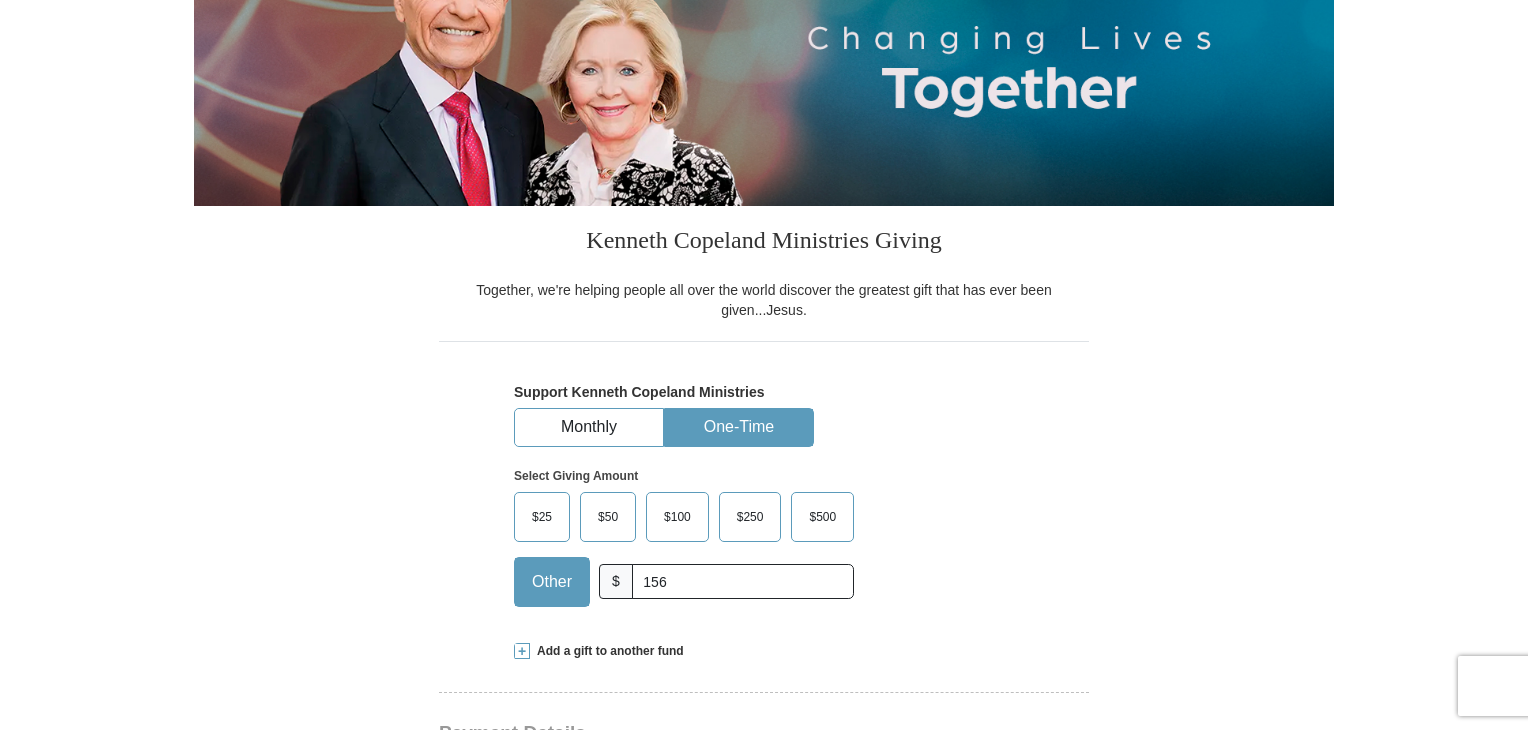 click on "Add a gift to another fund" at bounding box center (607, 651) 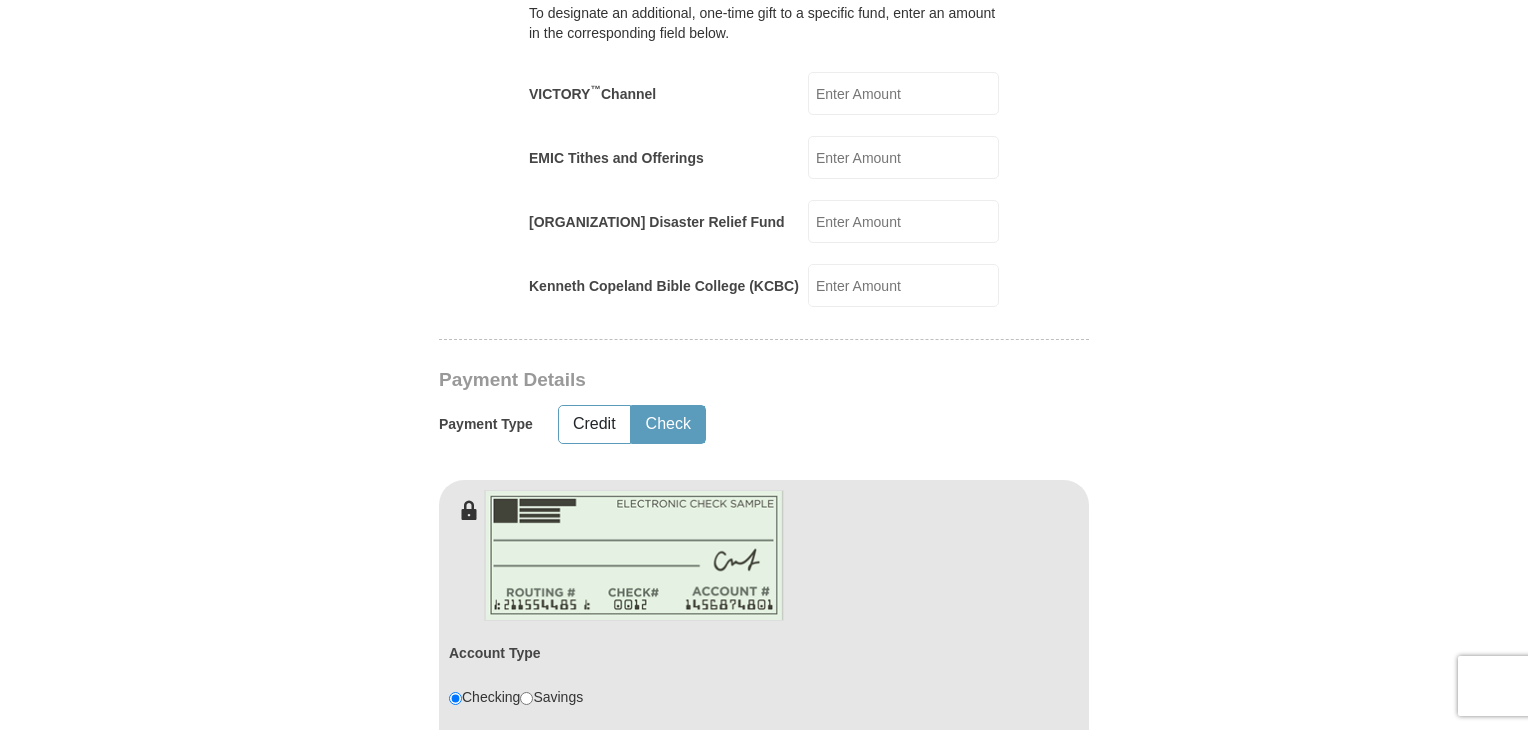 scroll, scrollTop: 956, scrollLeft: 0, axis: vertical 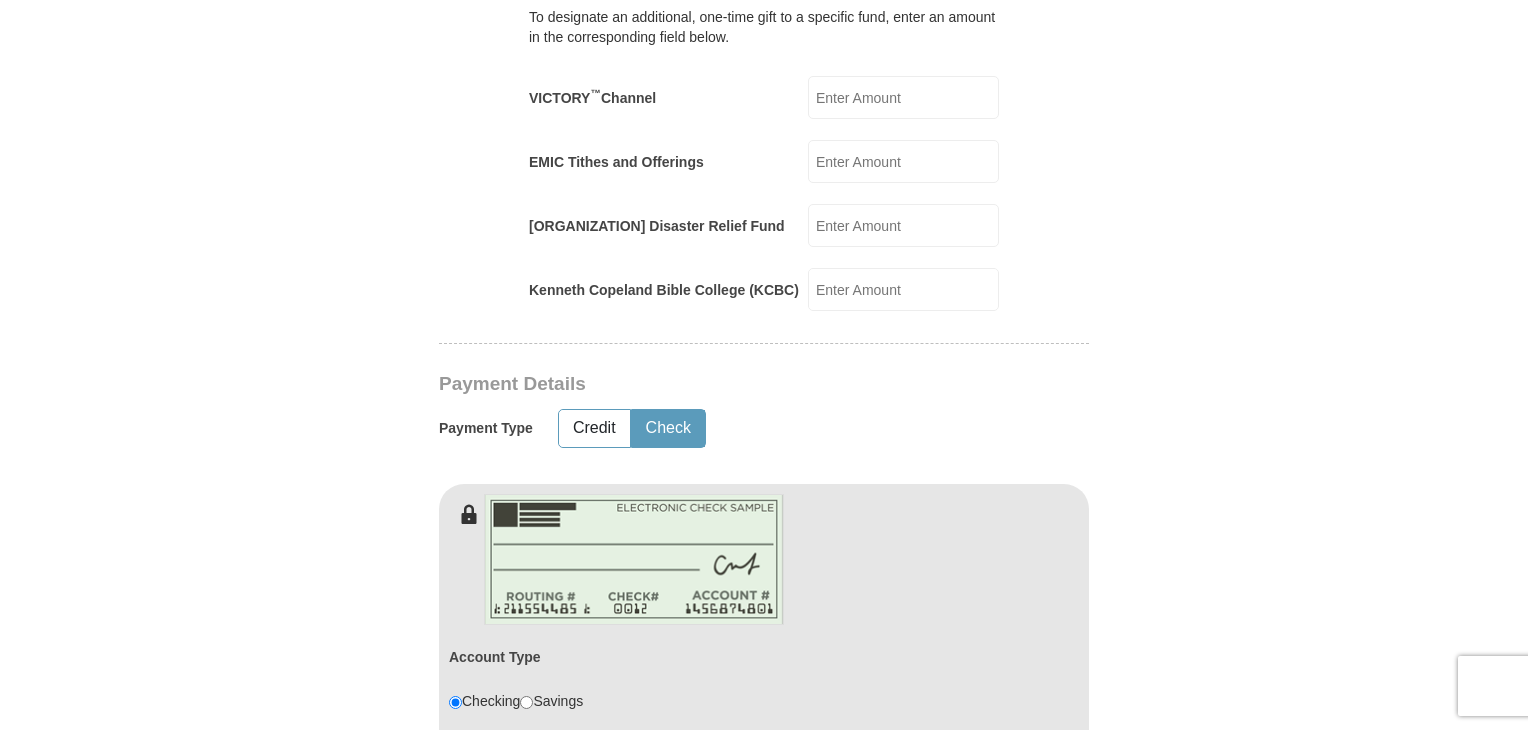 click on "[ORGANIZATION] Disaster Relief Fund" at bounding box center (903, 225) 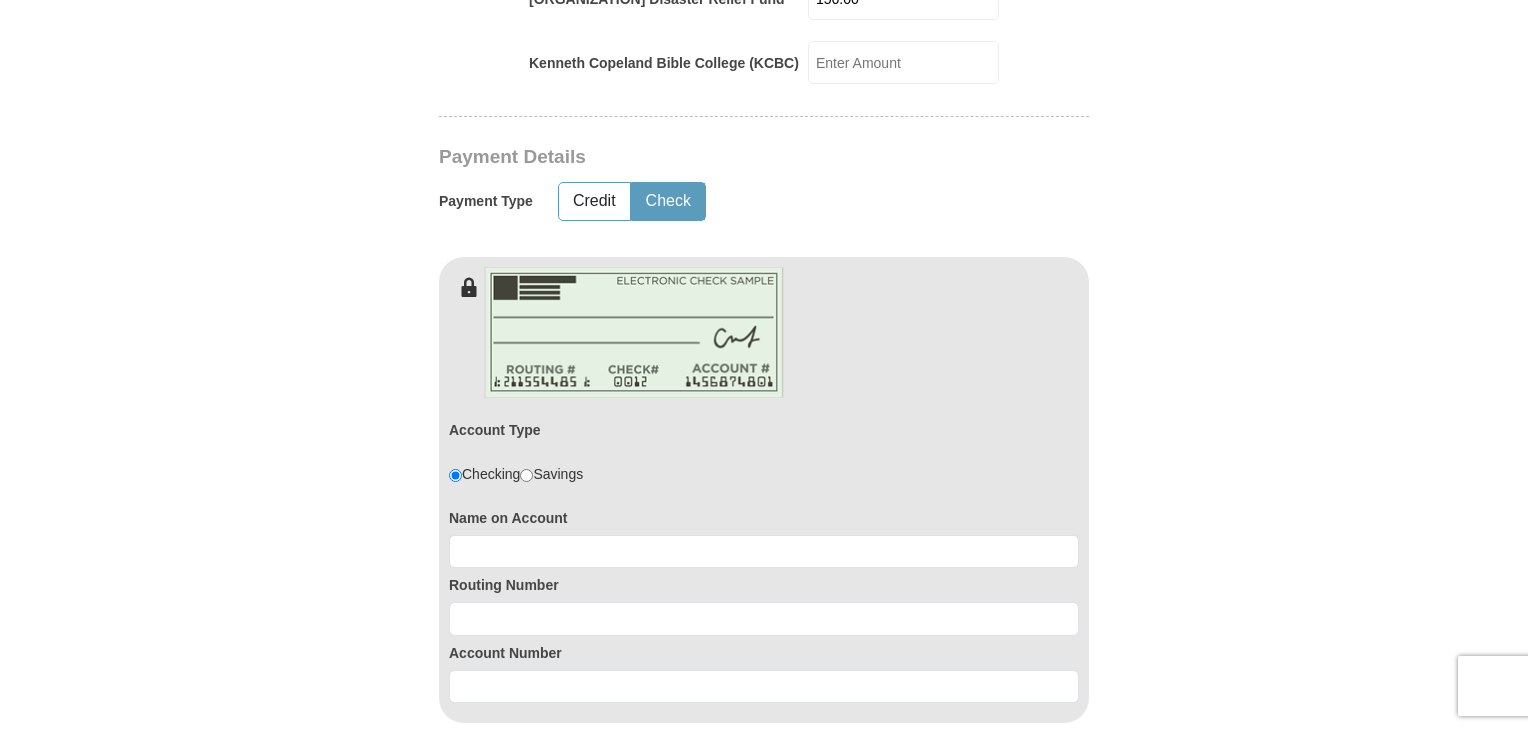 scroll, scrollTop: 1196, scrollLeft: 0, axis: vertical 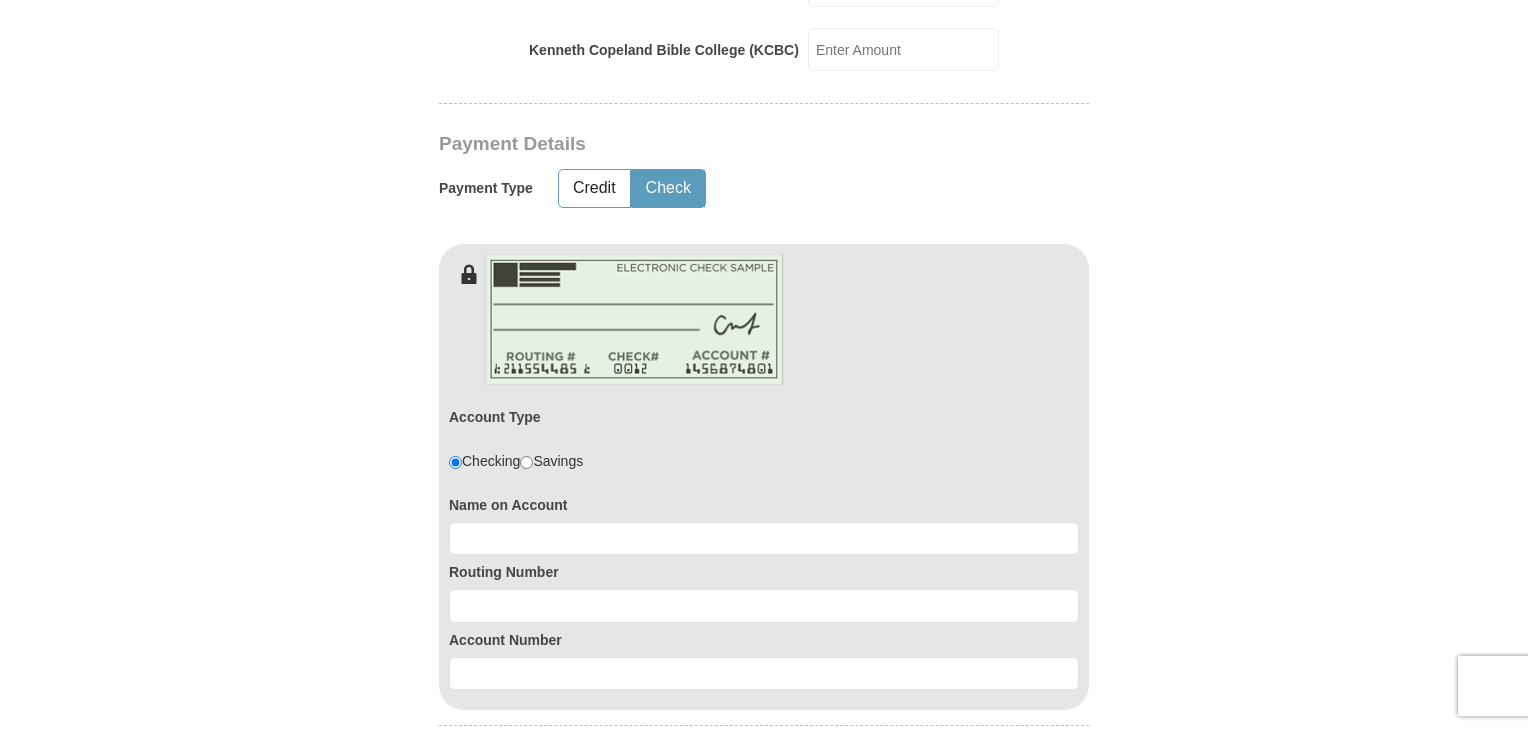 type on "156.00" 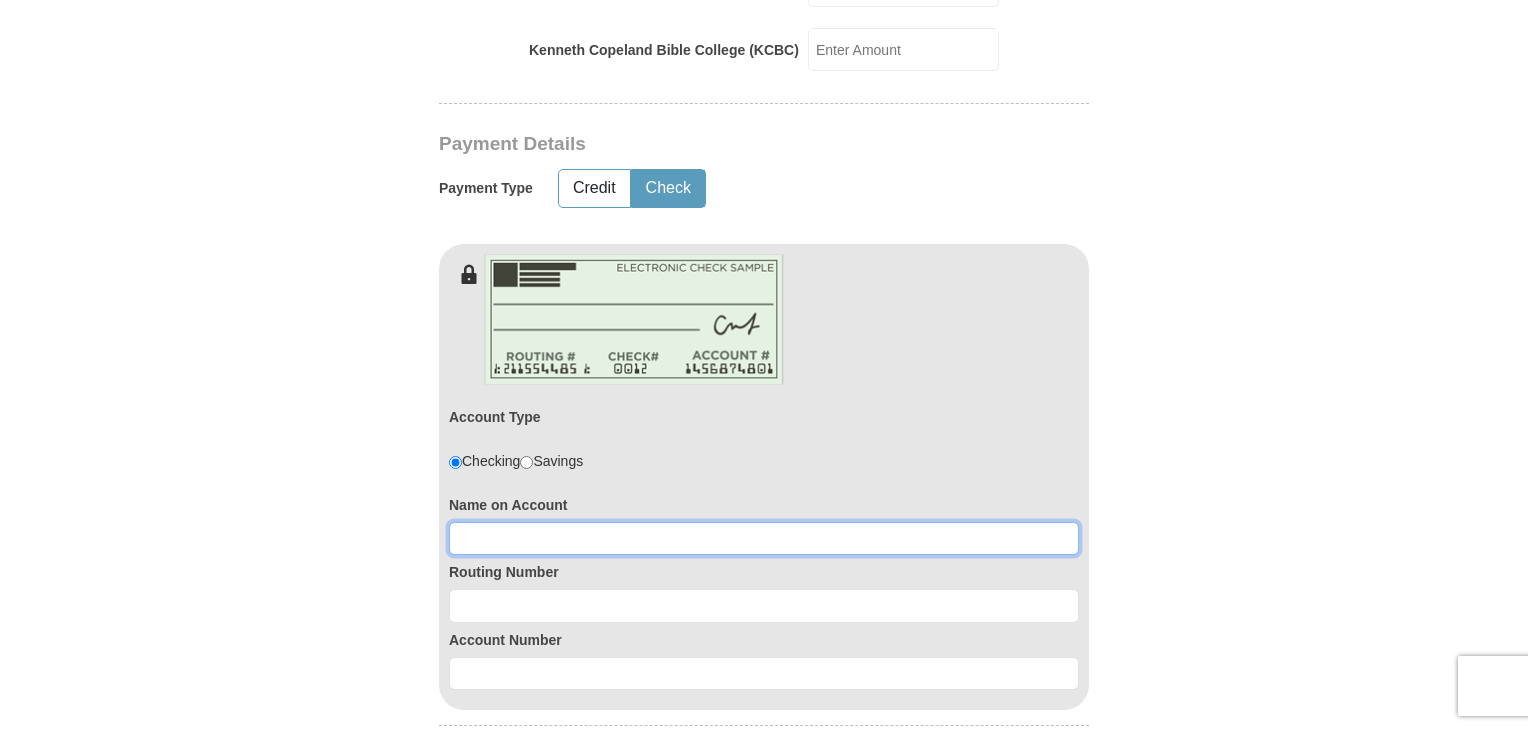 click at bounding box center (764, 539) 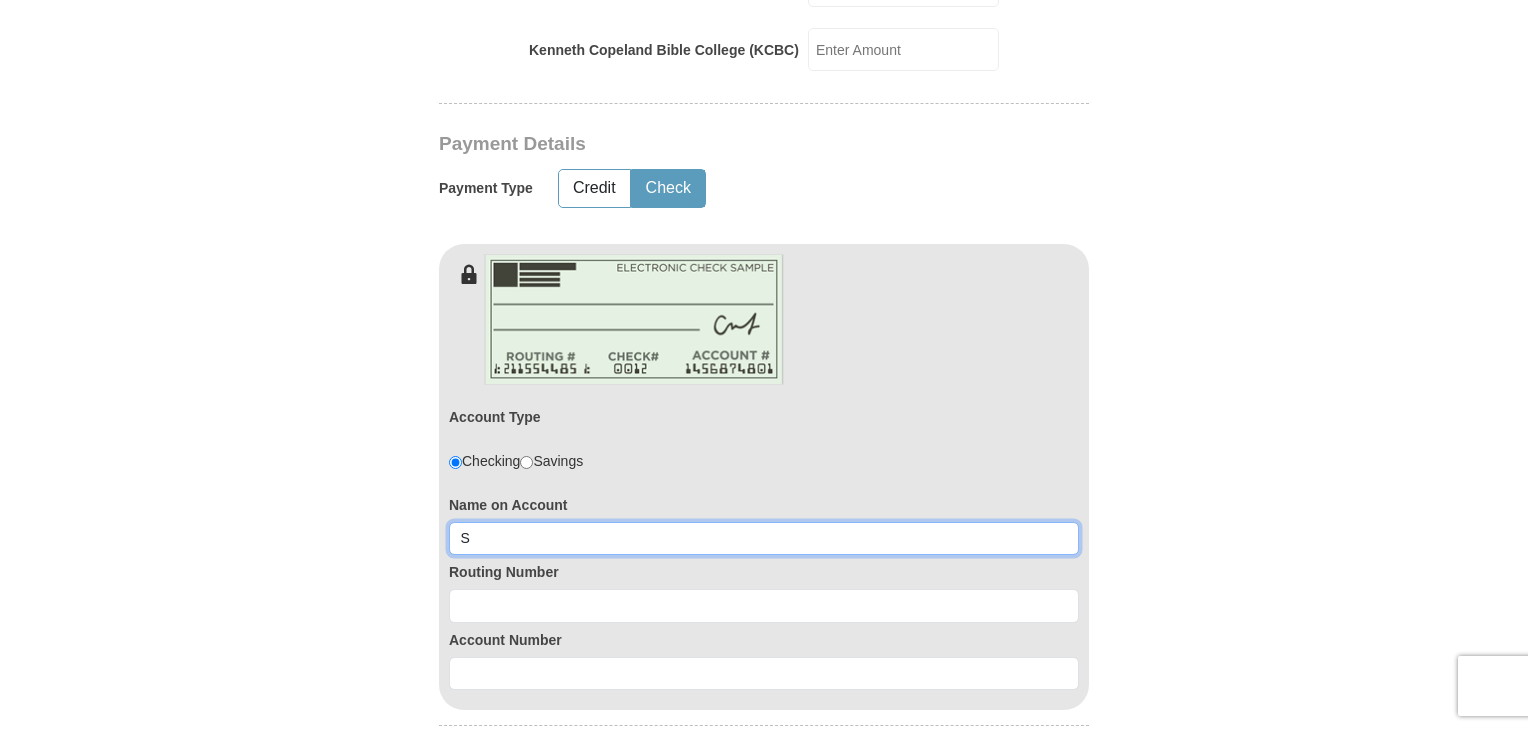 click on "S" at bounding box center (764, 539) 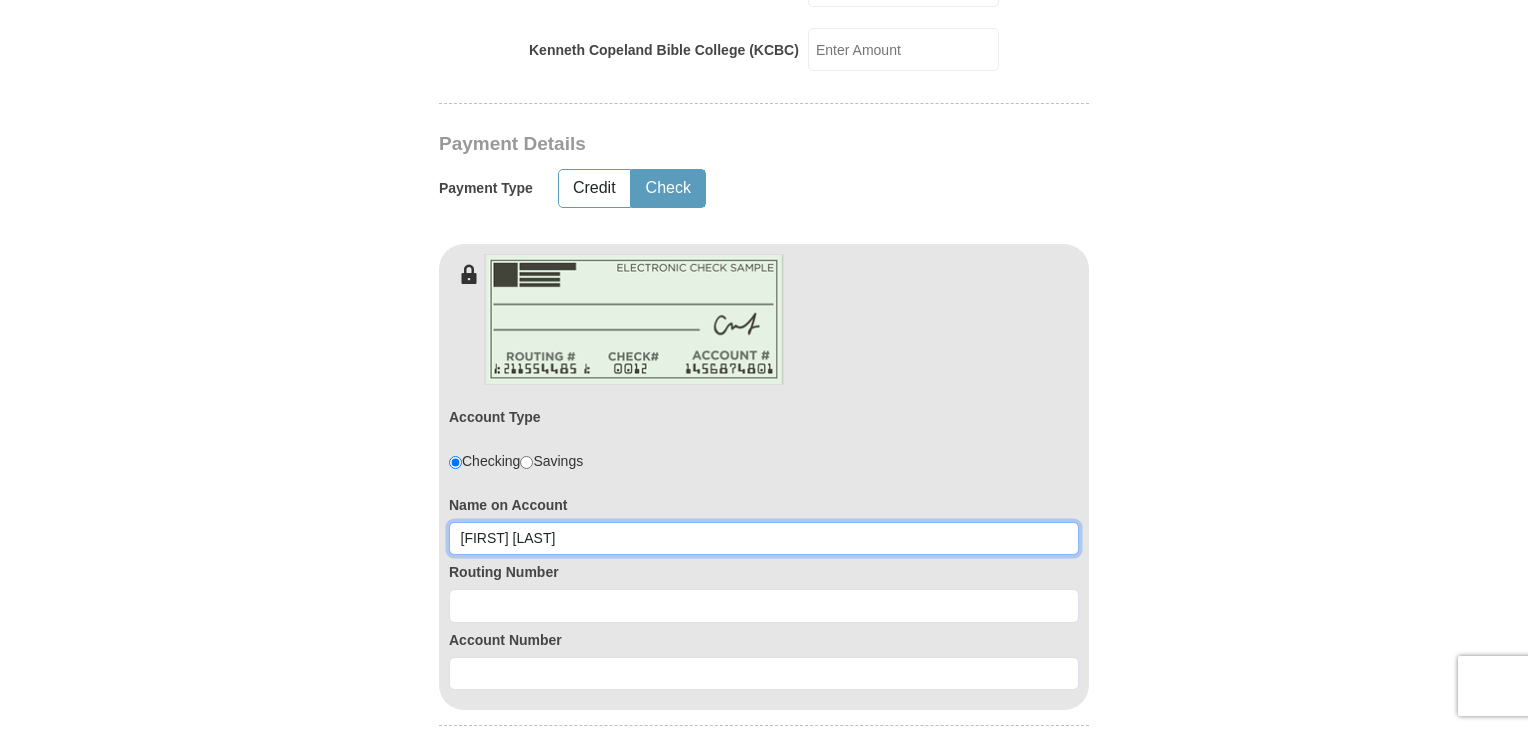 type on "[FIRST] [LAST]" 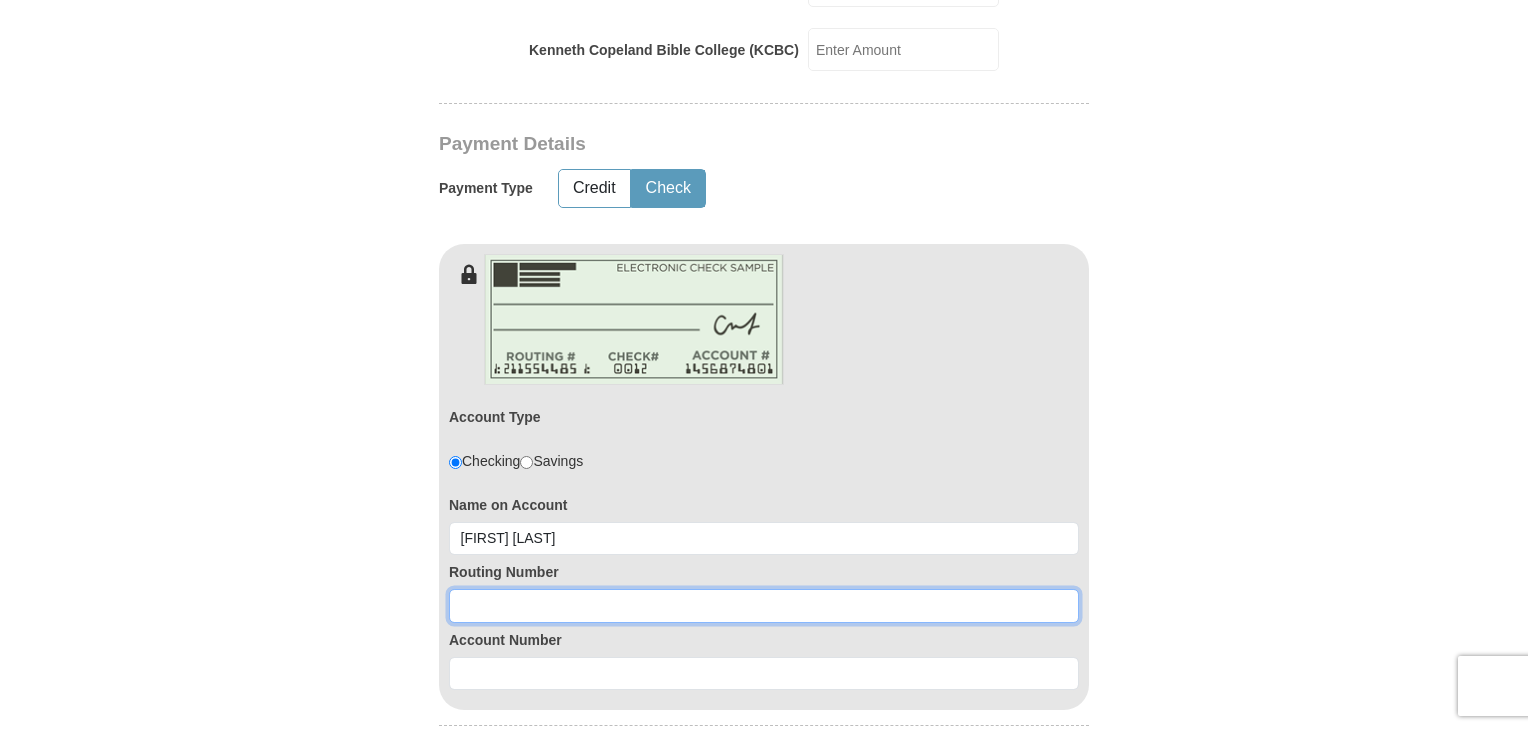 click at bounding box center (764, 606) 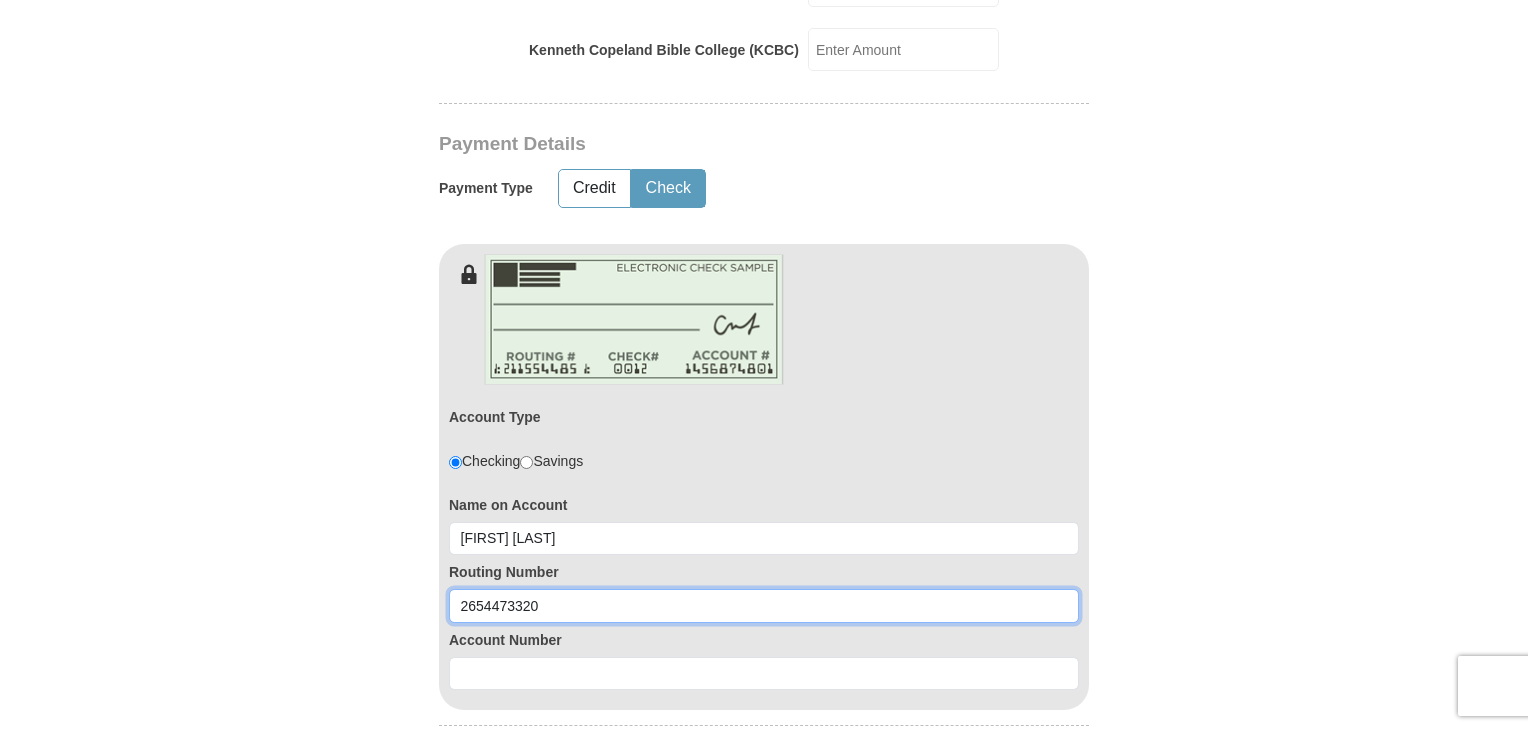 type on "2654473320" 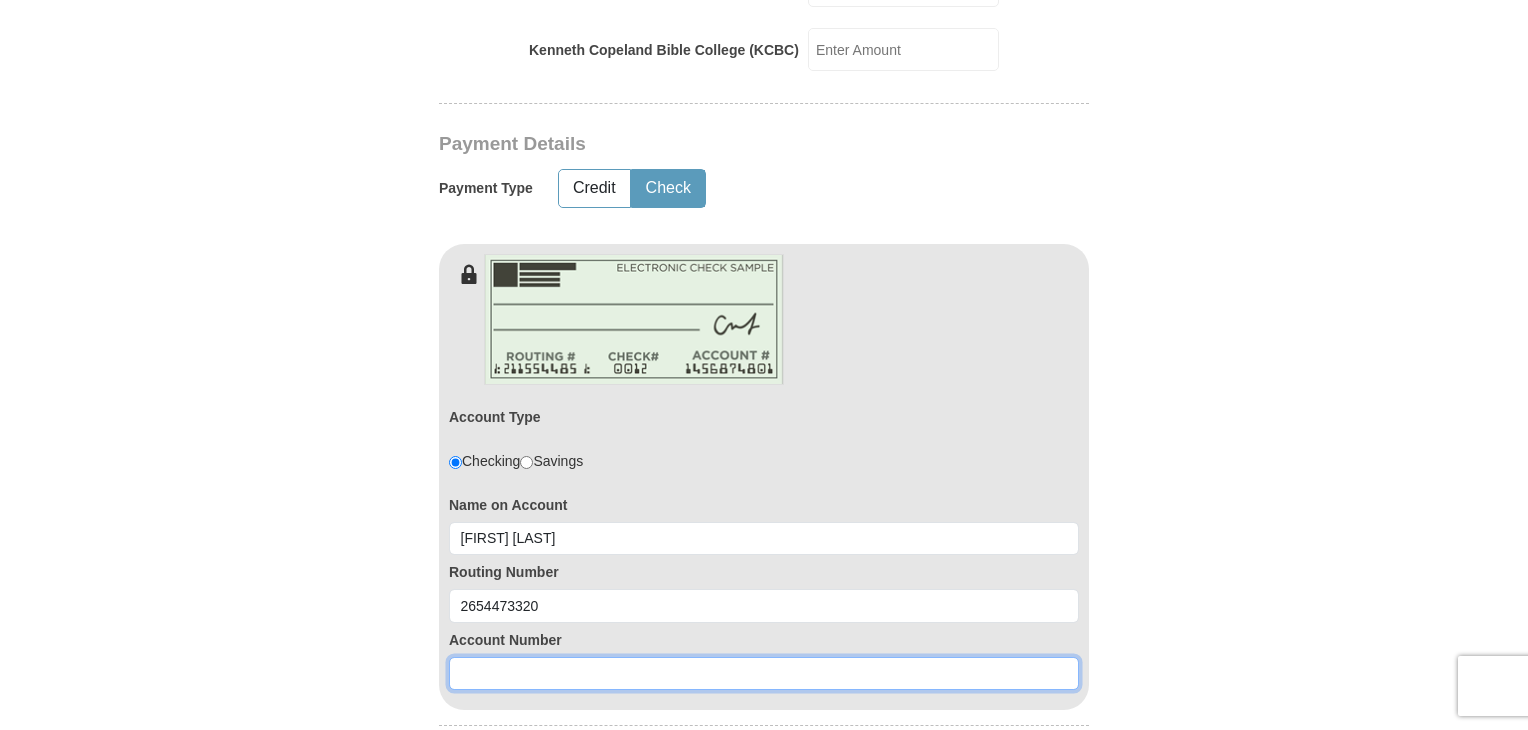 click at bounding box center [764, 674] 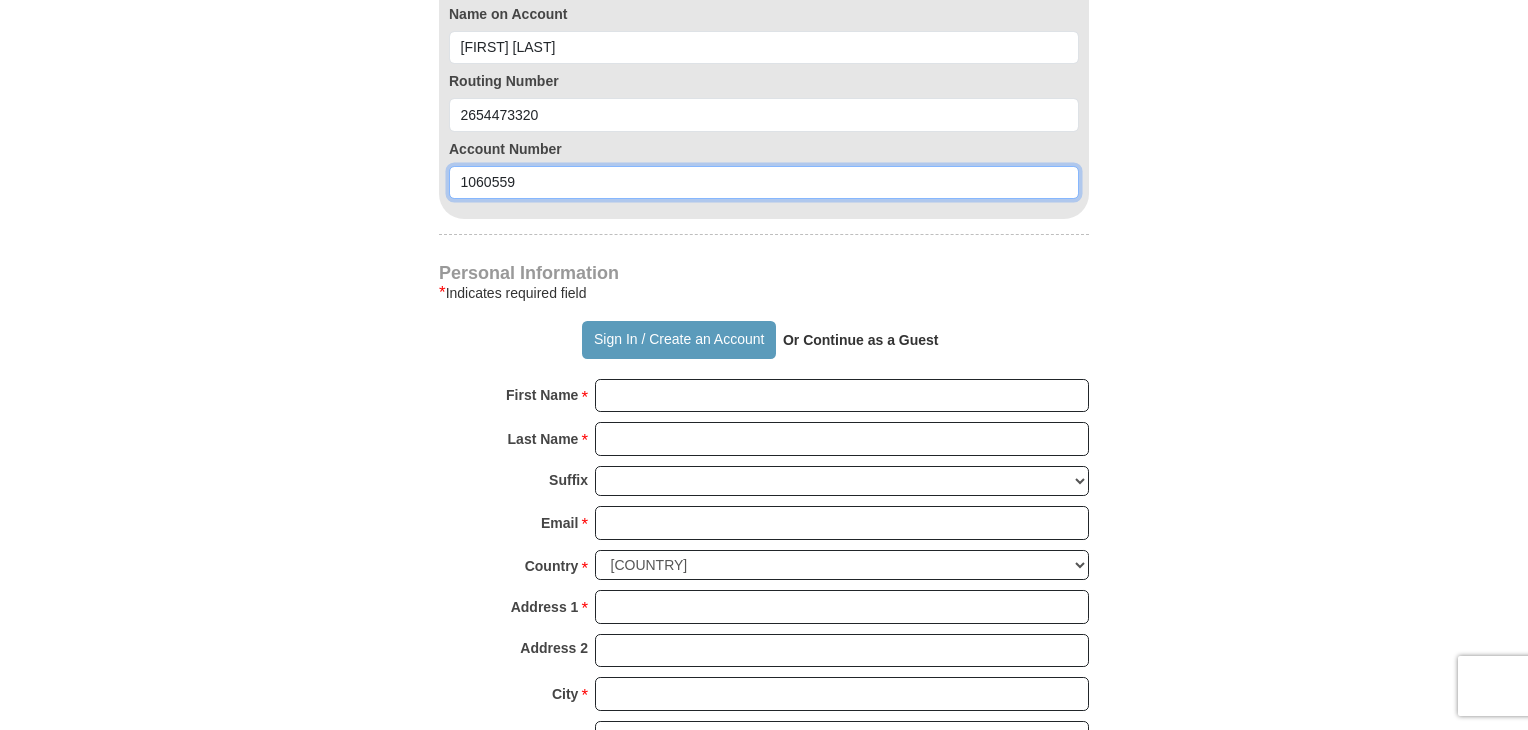 scroll, scrollTop: 1688, scrollLeft: 0, axis: vertical 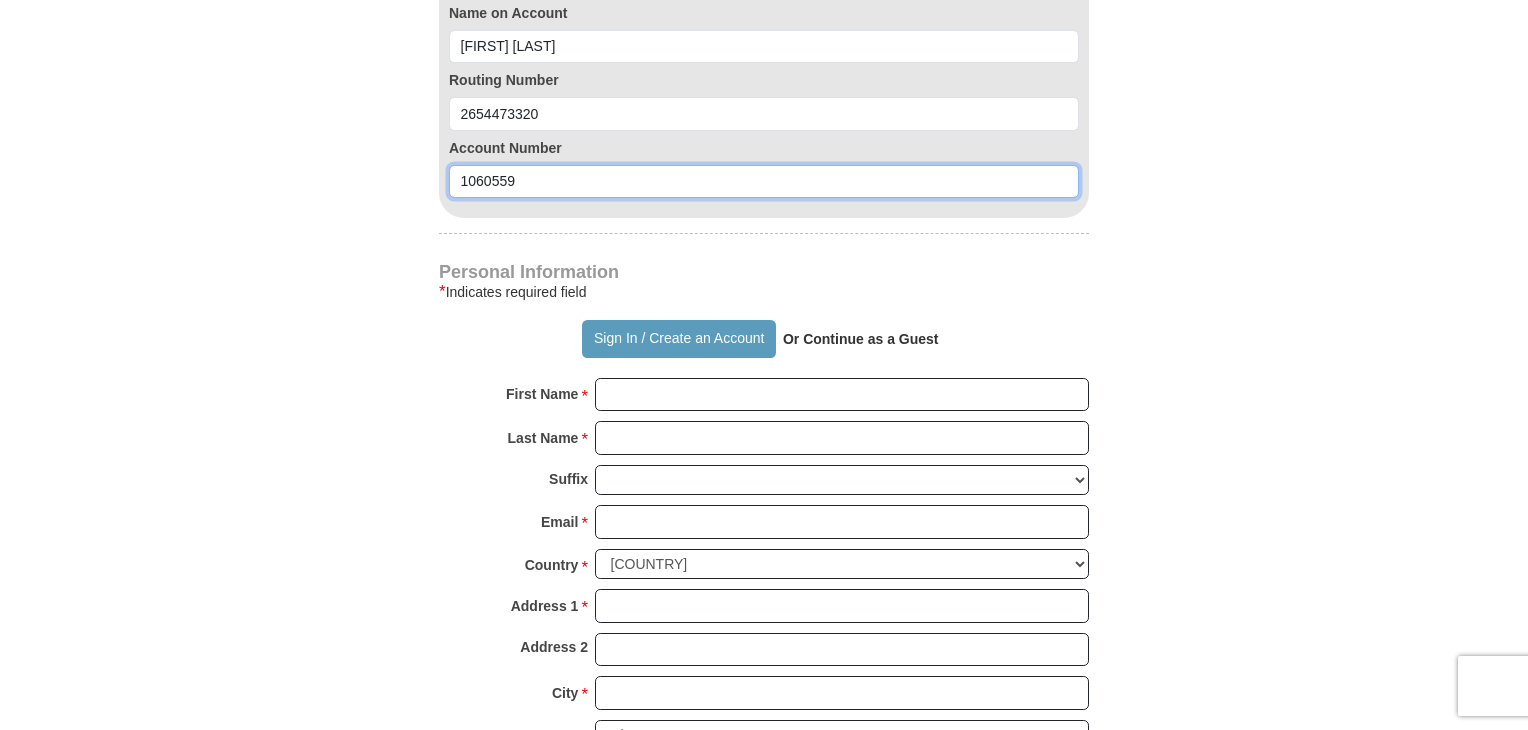 type on "1060559" 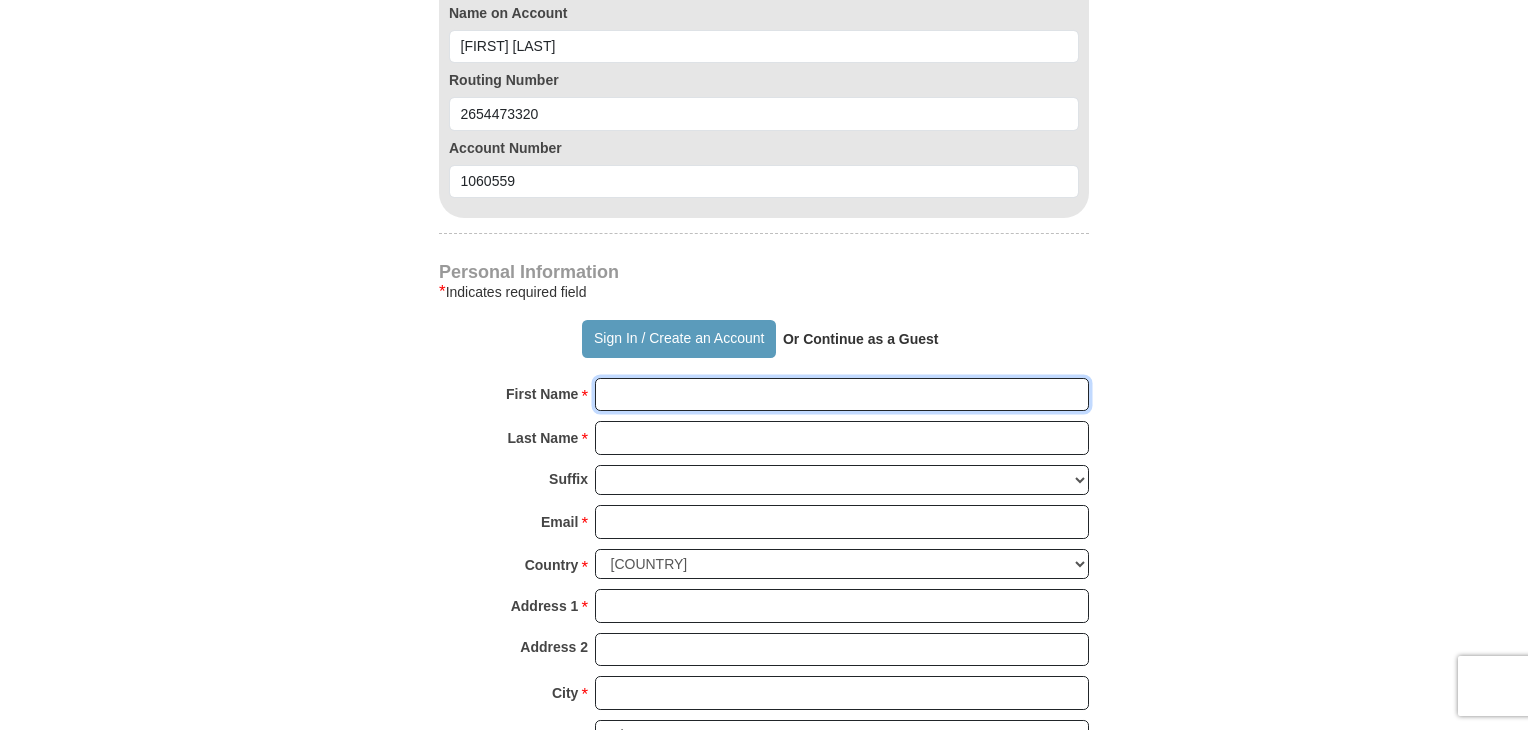 click on "First Name
*" at bounding box center (842, 395) 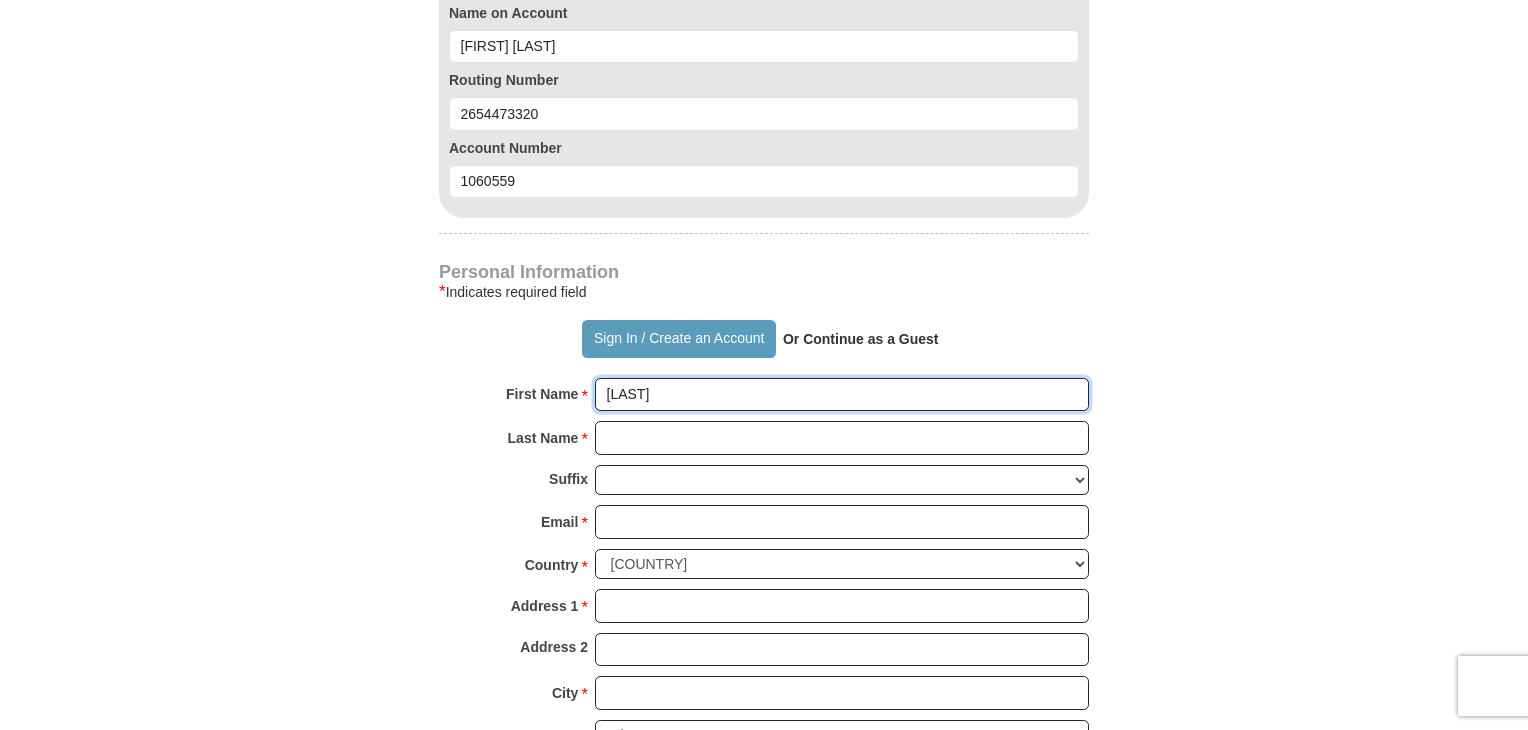 type on "[LAST]" 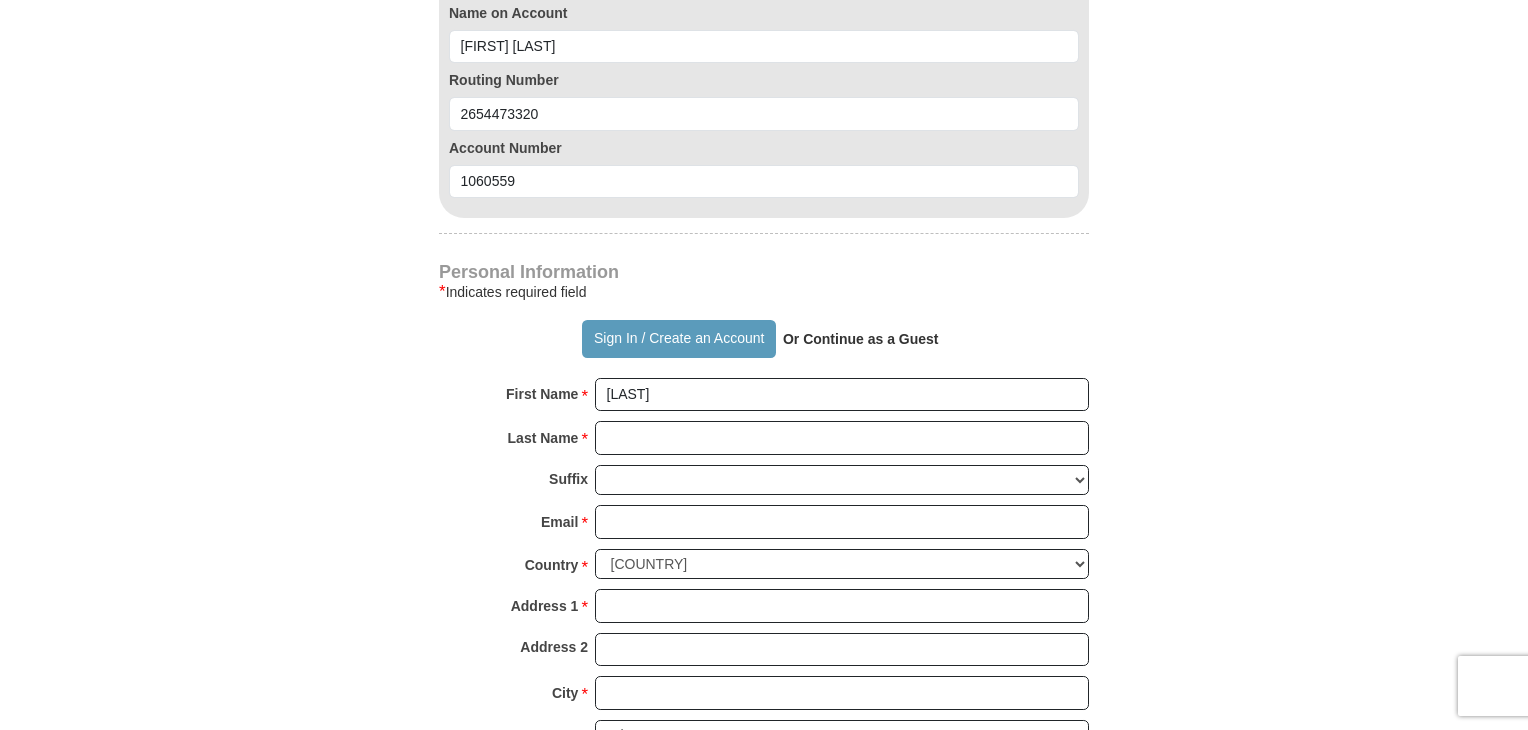 drag, startPoint x: 631, startPoint y: 447, endPoint x: 1052, endPoint y: 286, distance: 450.73495 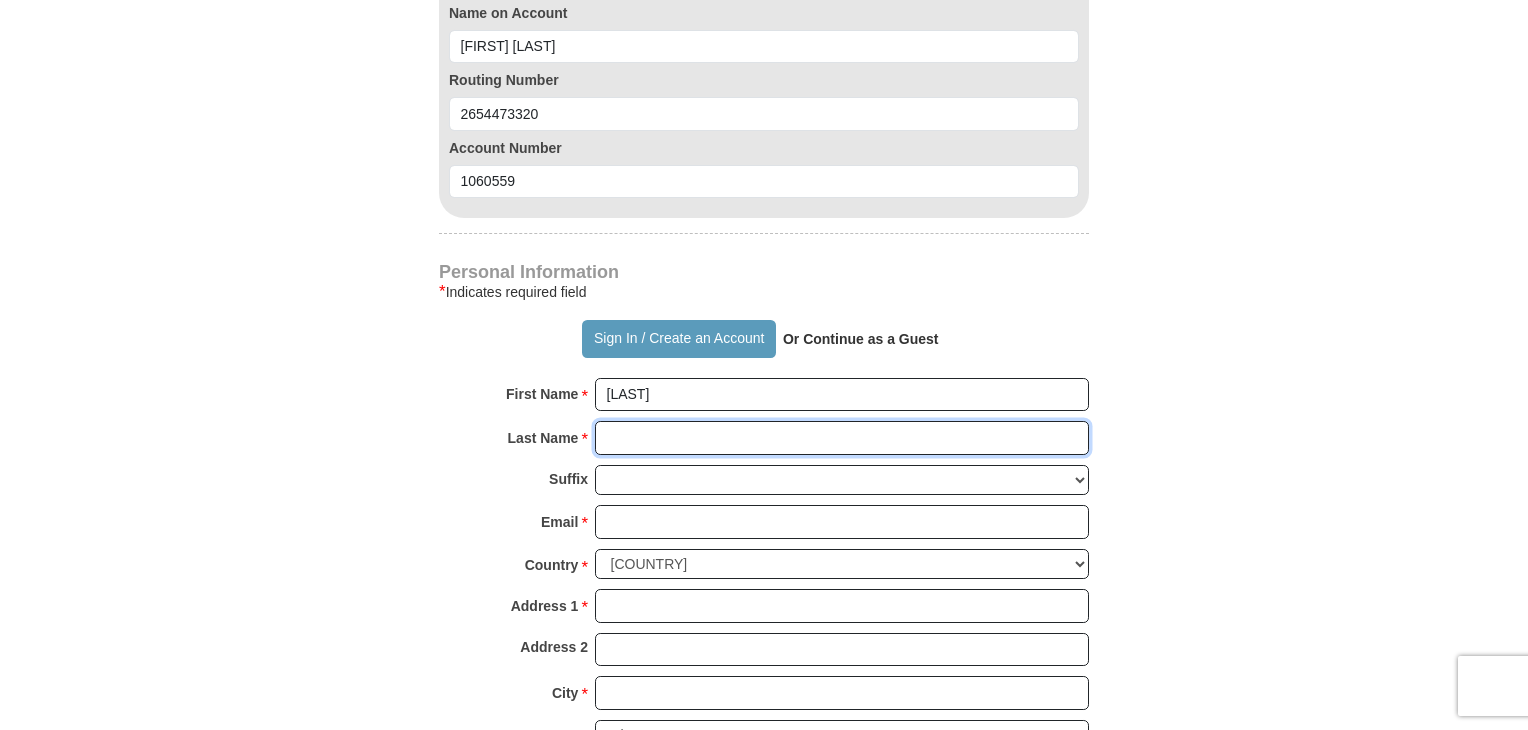 click on "Last Name
*" at bounding box center (842, 438) 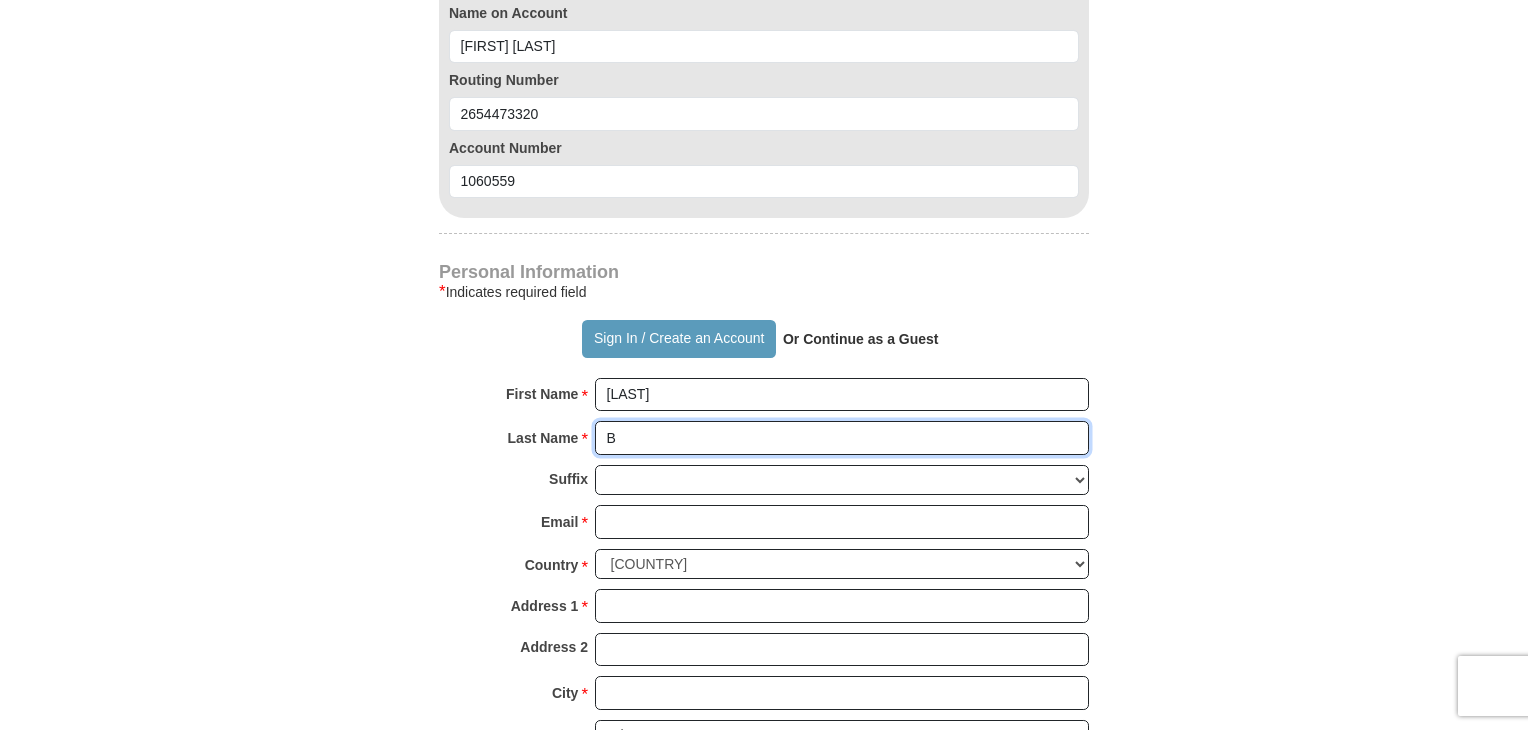 type on "B" 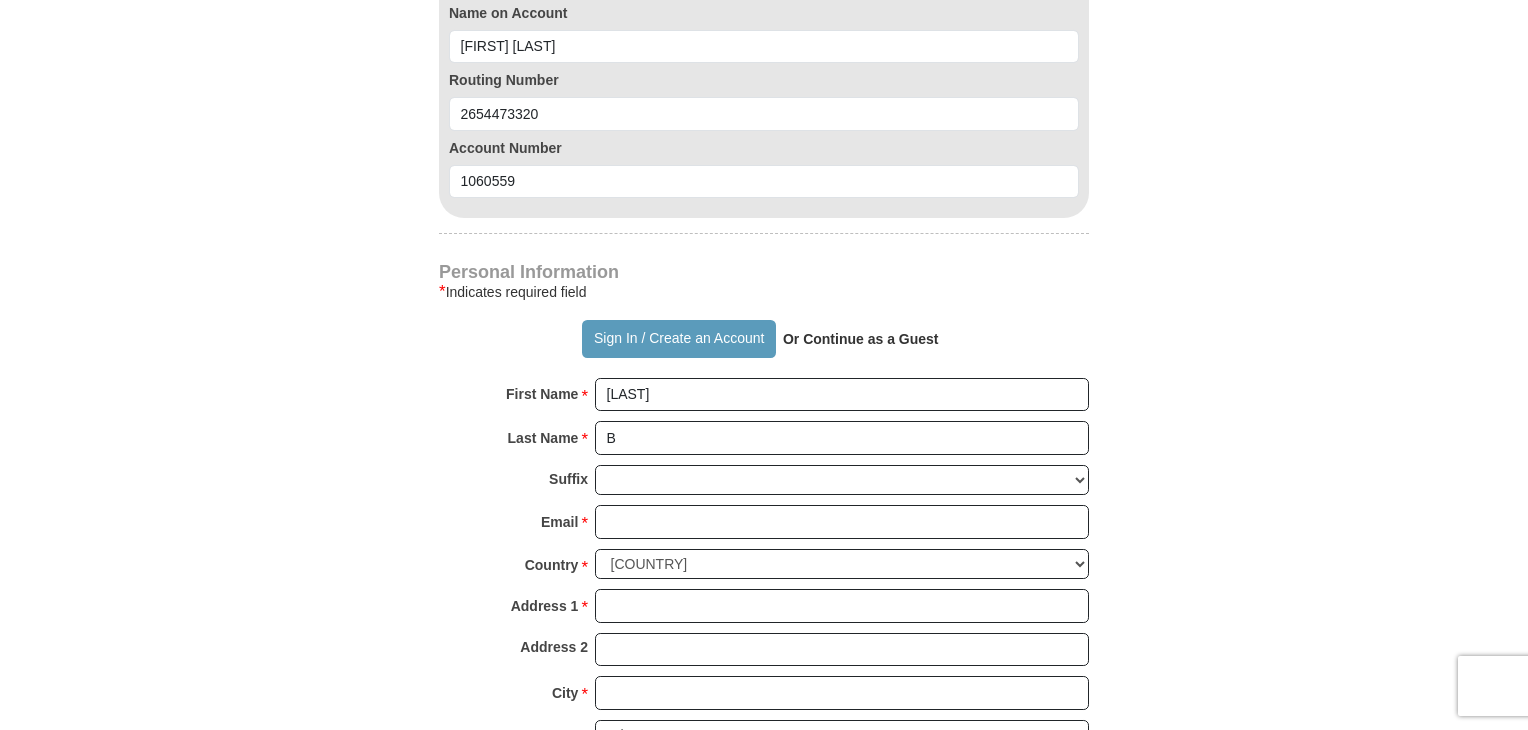 drag, startPoint x: 1219, startPoint y: 425, endPoint x: 1236, endPoint y: 522, distance: 98.478424 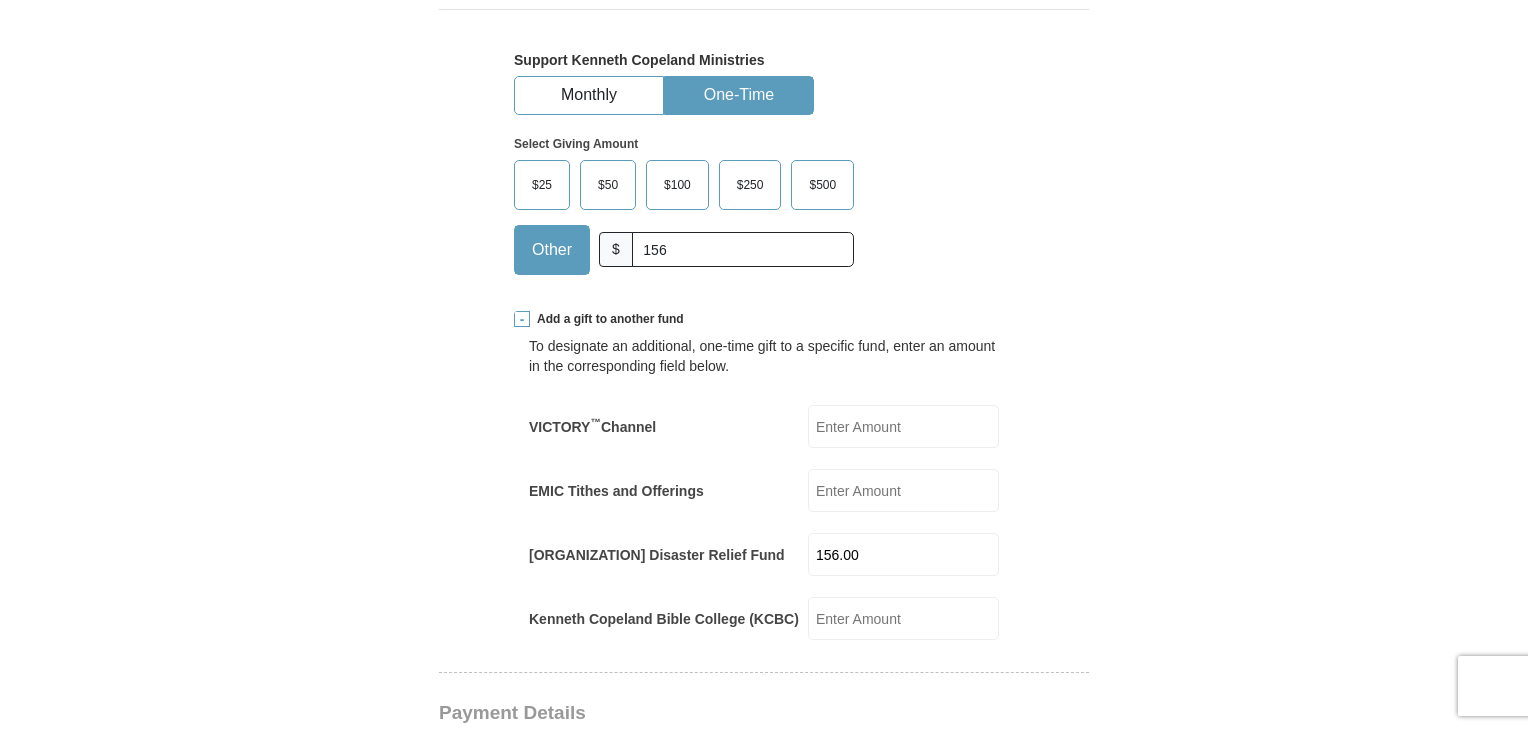 scroll, scrollTop: 600, scrollLeft: 0, axis: vertical 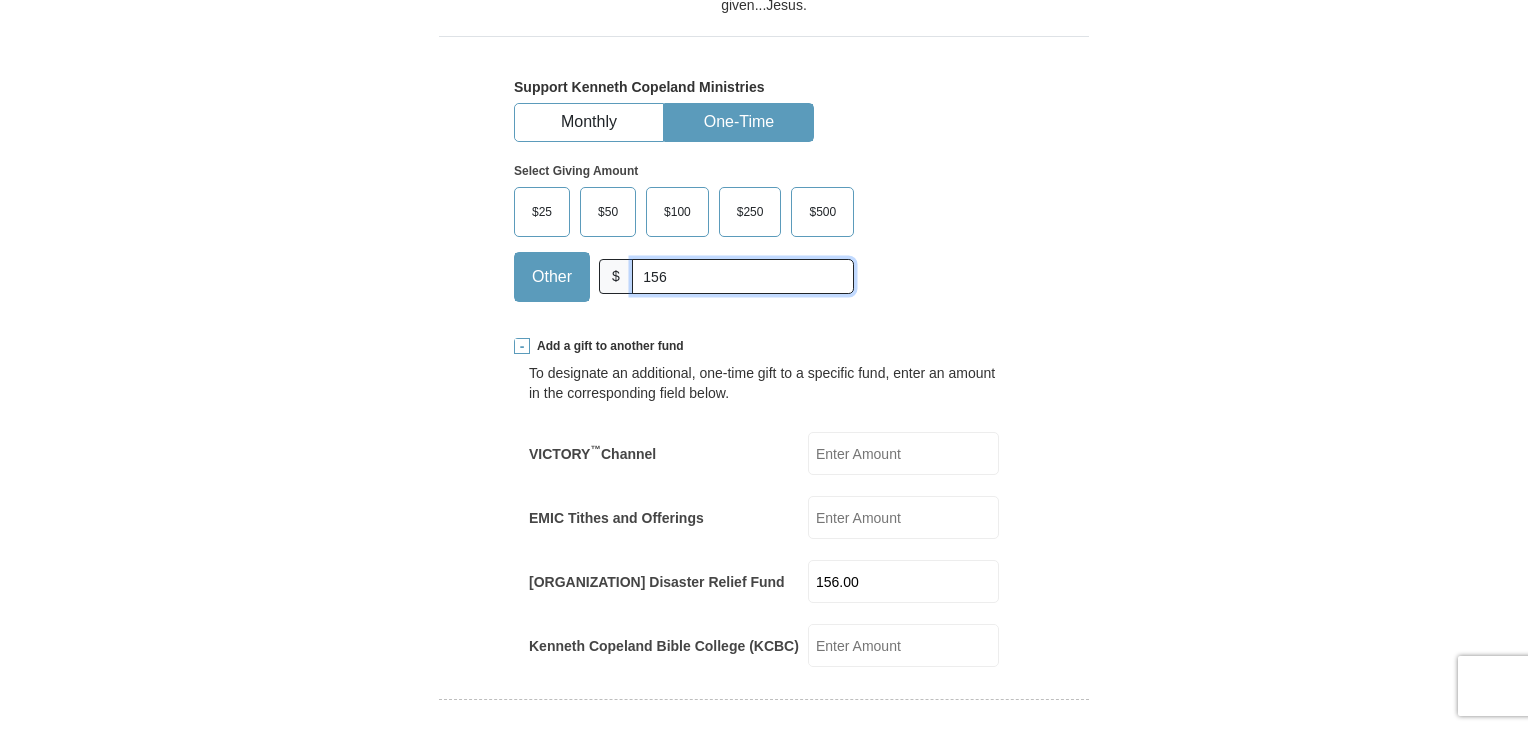 click on "156" at bounding box center [743, 276] 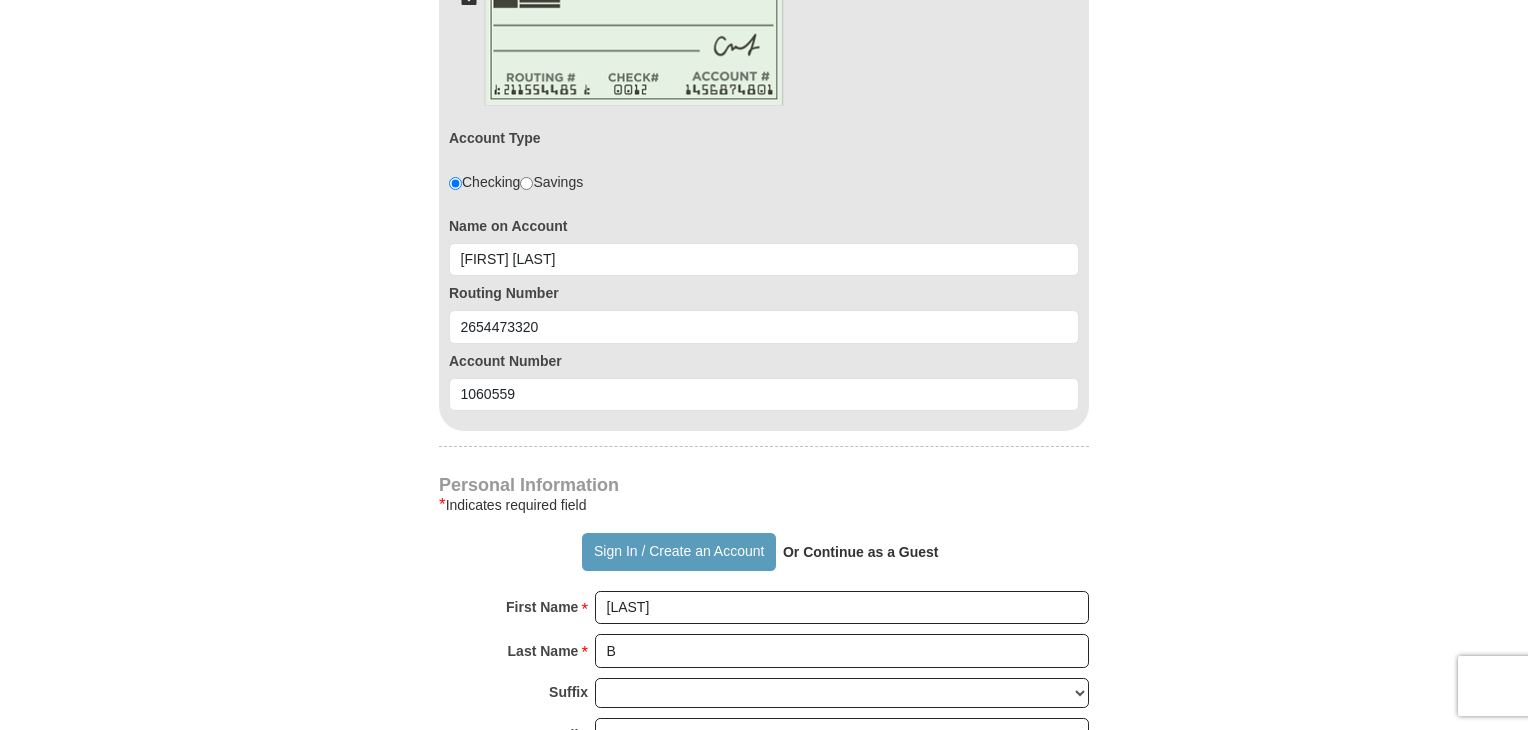 scroll, scrollTop: 1479, scrollLeft: 0, axis: vertical 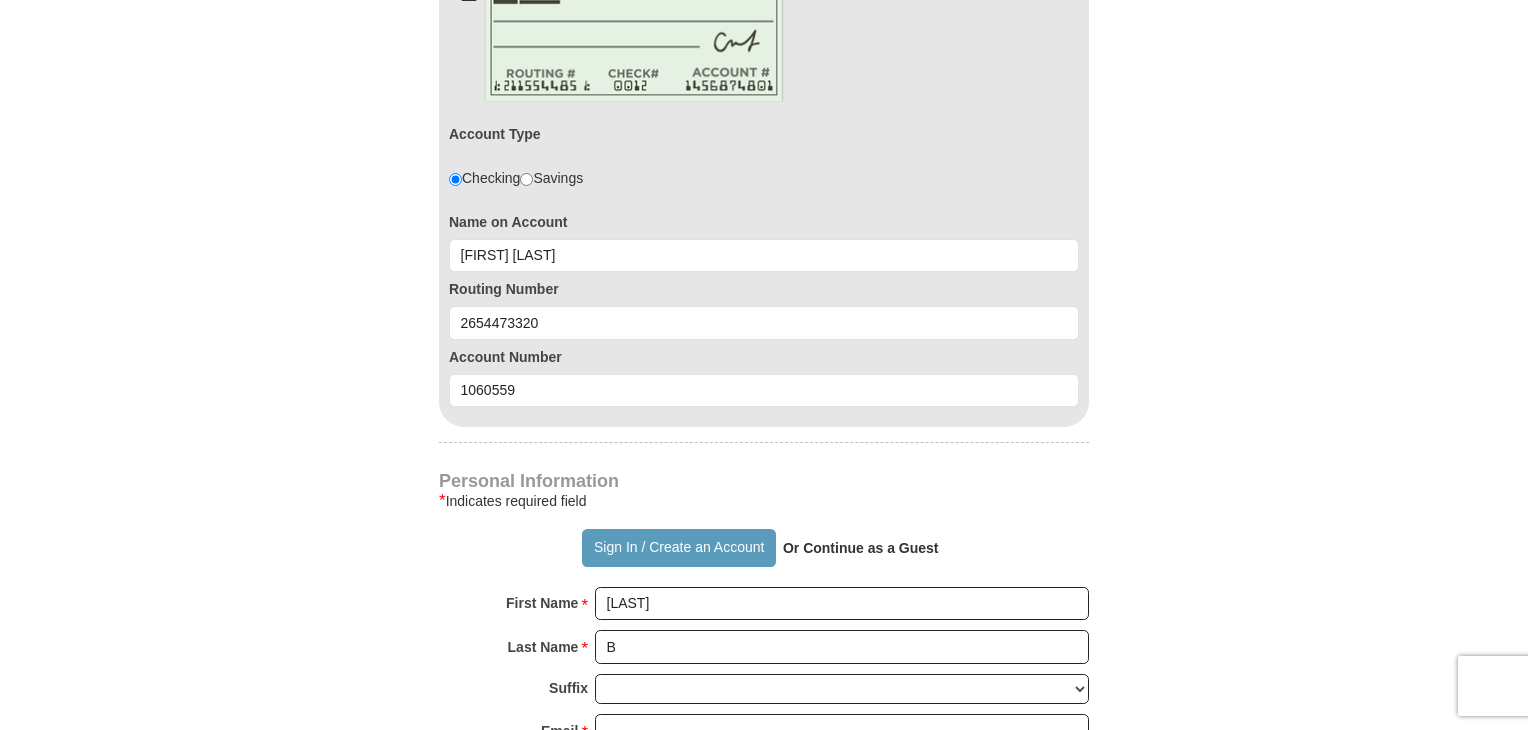 type 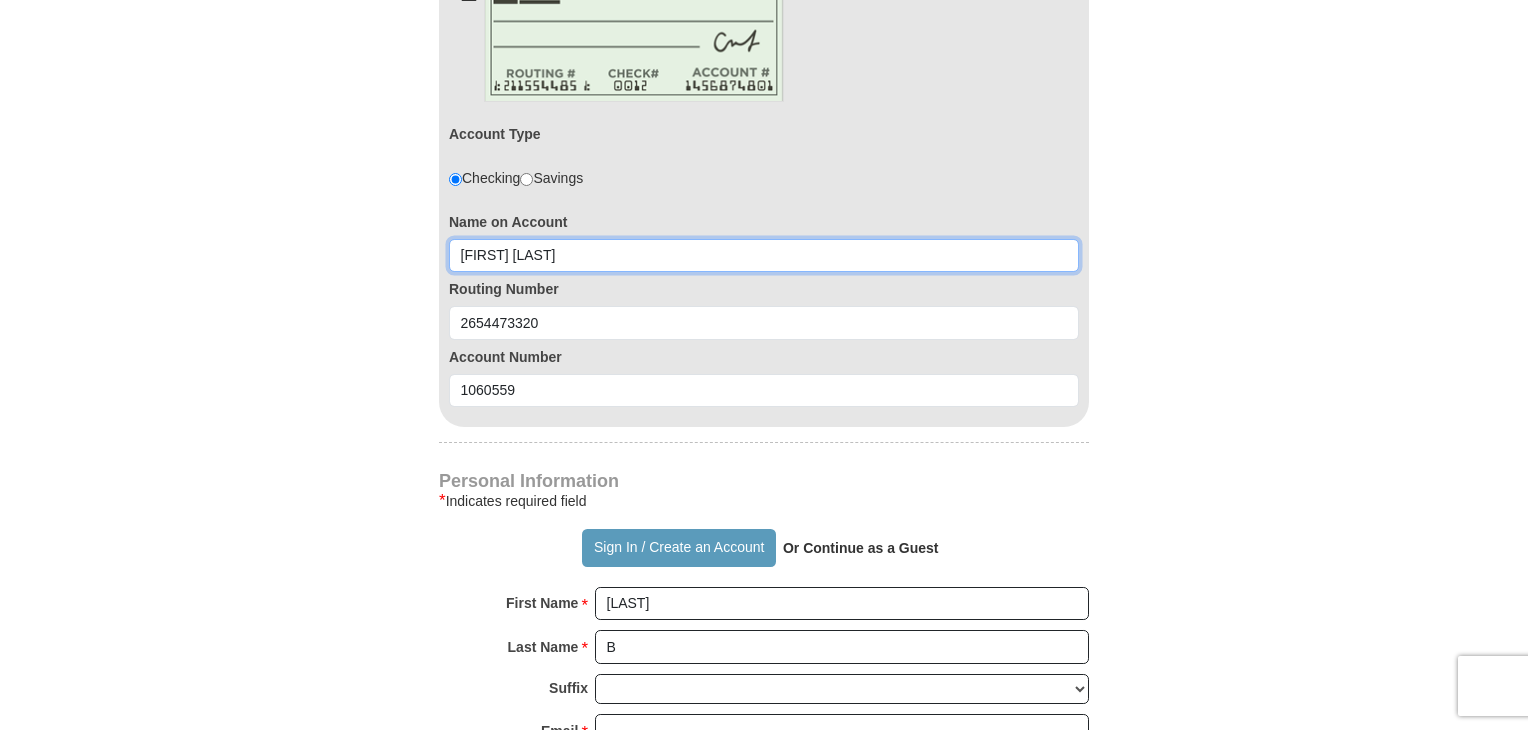 click on "[FIRST] [LAST]" at bounding box center (764, 256) 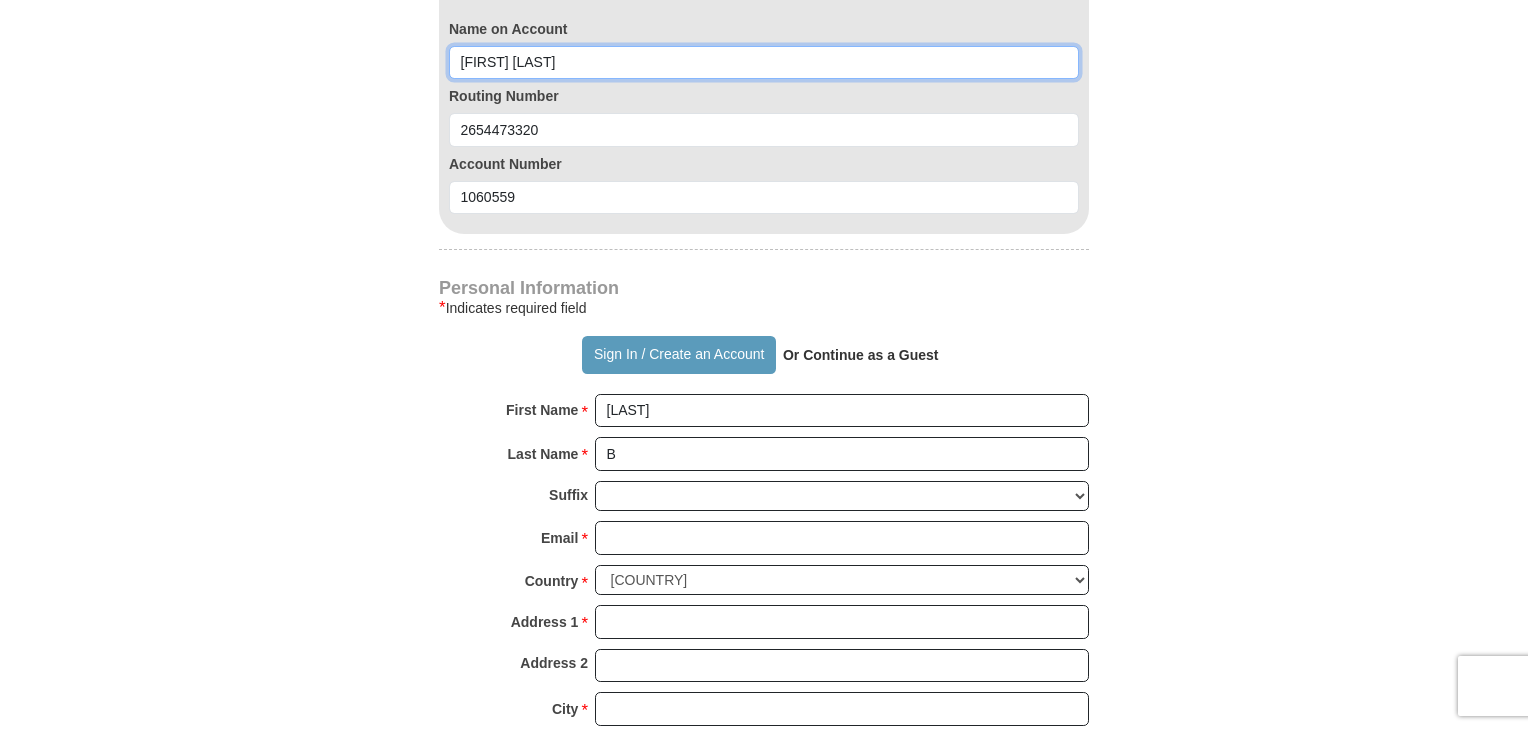scroll, scrollTop: 1678, scrollLeft: 0, axis: vertical 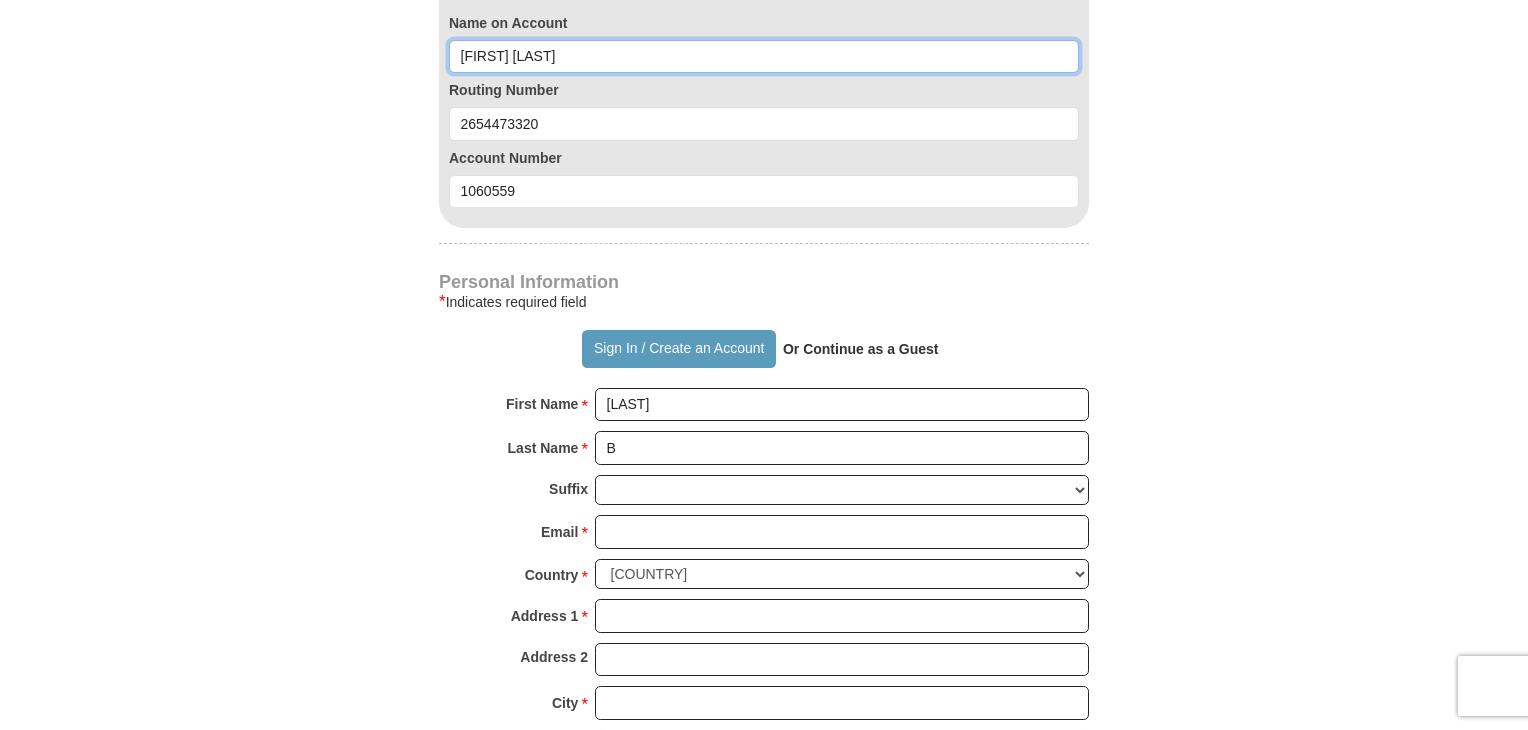 type on "[FIRST] [LAST]" 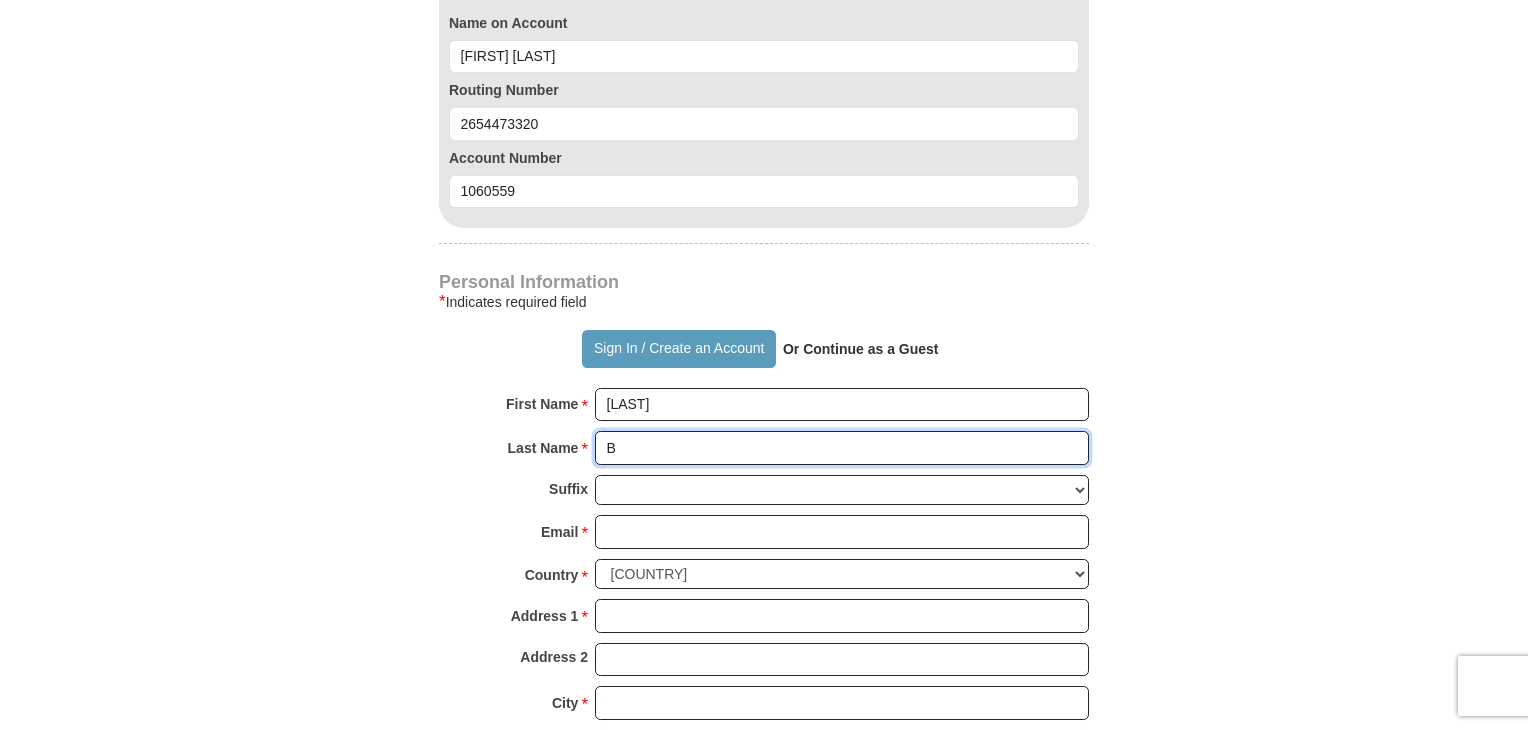 click on "B" at bounding box center (842, 448) 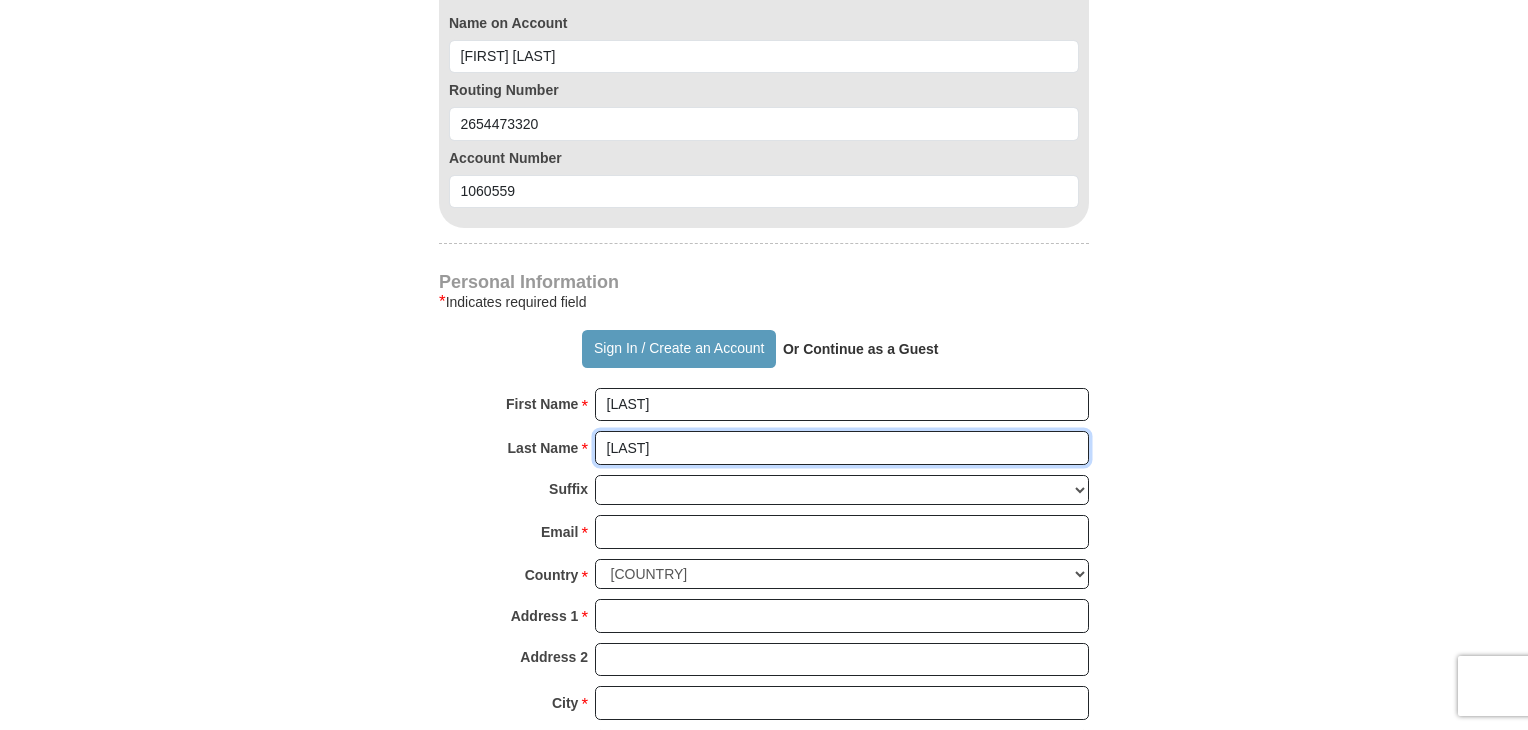 type on "[LAST]" 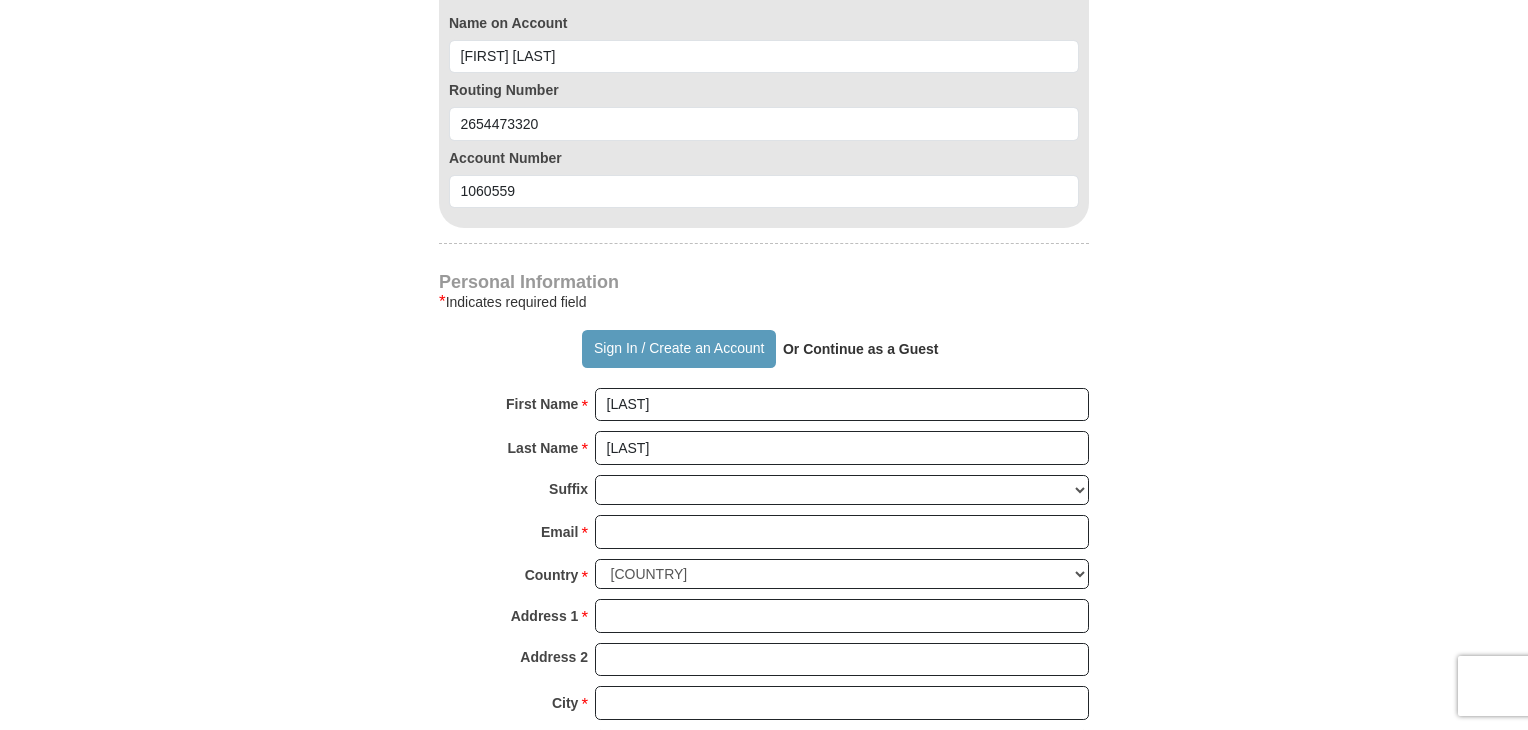 click on "Already have an account? Sign in for faster giving.  Don't have an account?  Create one after completing the form below.
[ORGANIZATION] Giving
Together, we're helping people all over the world discover the greatest gift that has ever been given...Jesus.
Support [ORGANIZATION]
Monthly
One-Time
Select Giving Amount
Amount must be a valid number
$25" at bounding box center [764, -43] 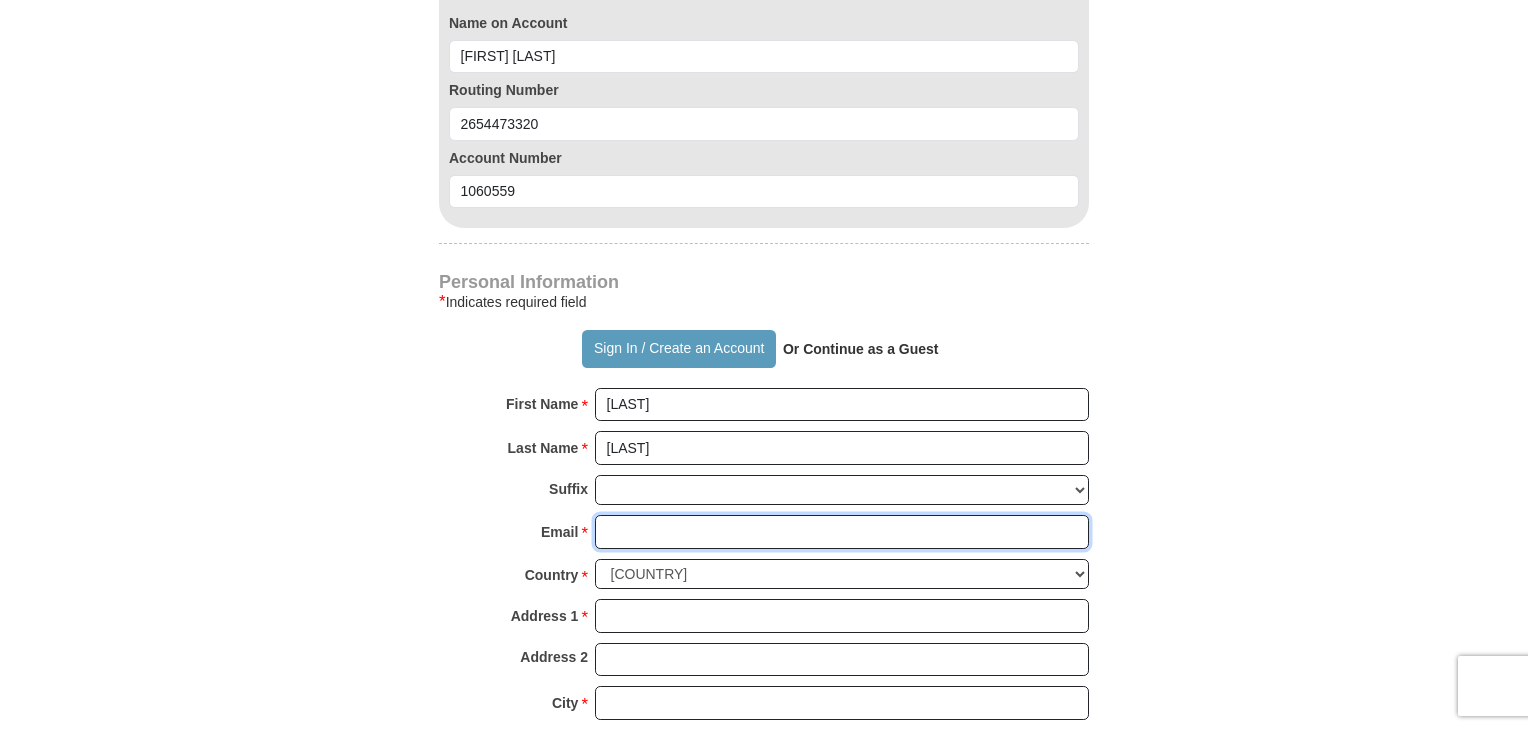 click on "Email
*" at bounding box center [842, 532] 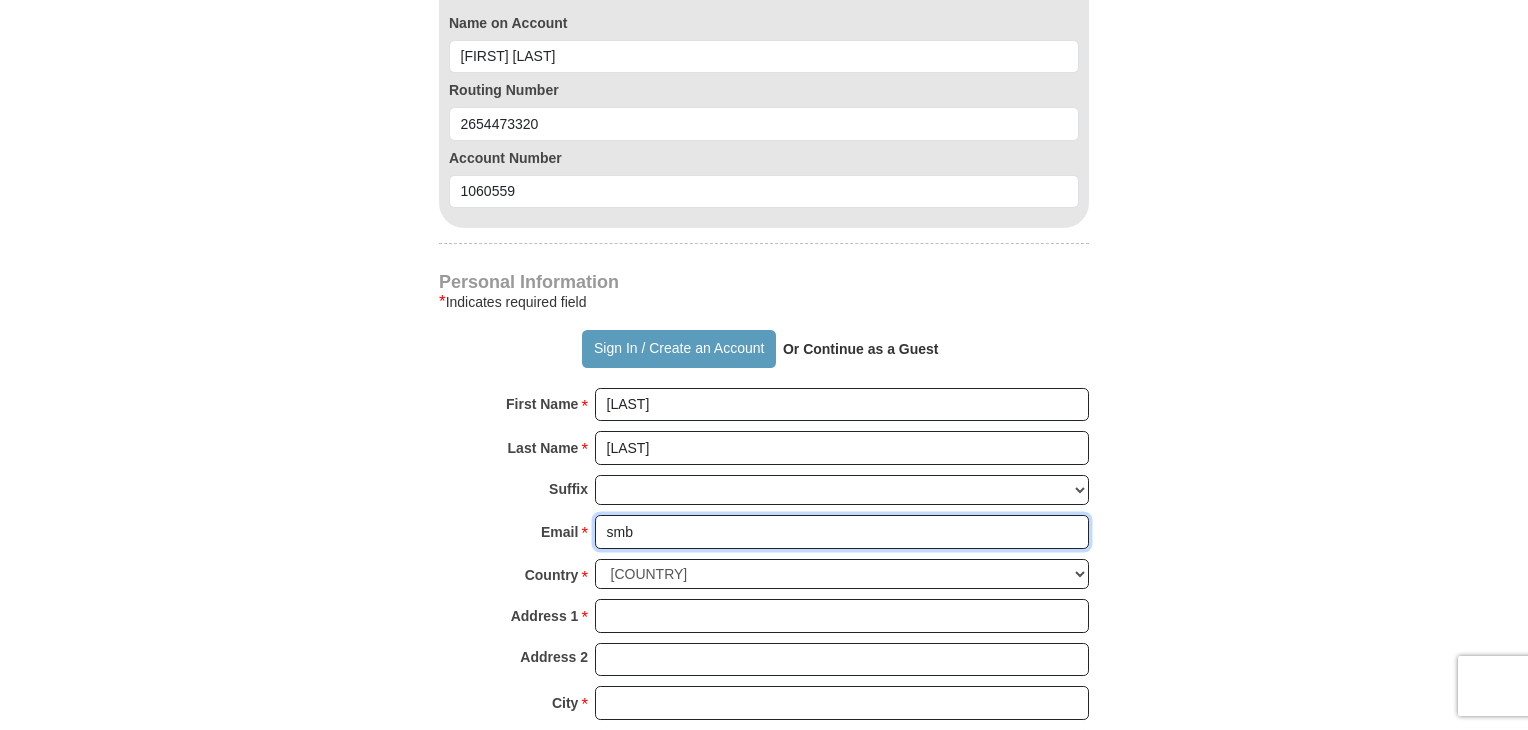 type on "[FIRST] [LAST]@gmail.com" 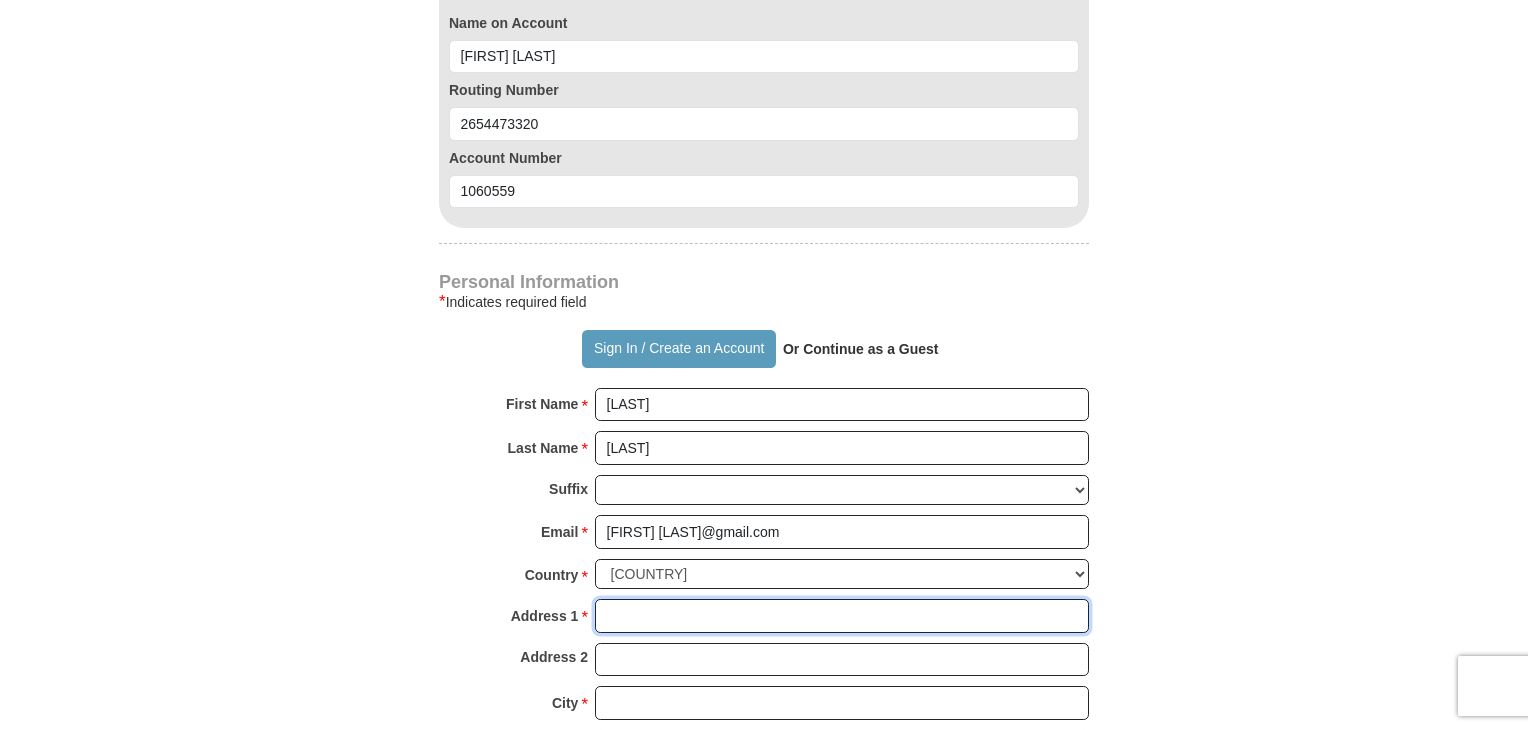 click on "Address 1
*" at bounding box center (842, 616) 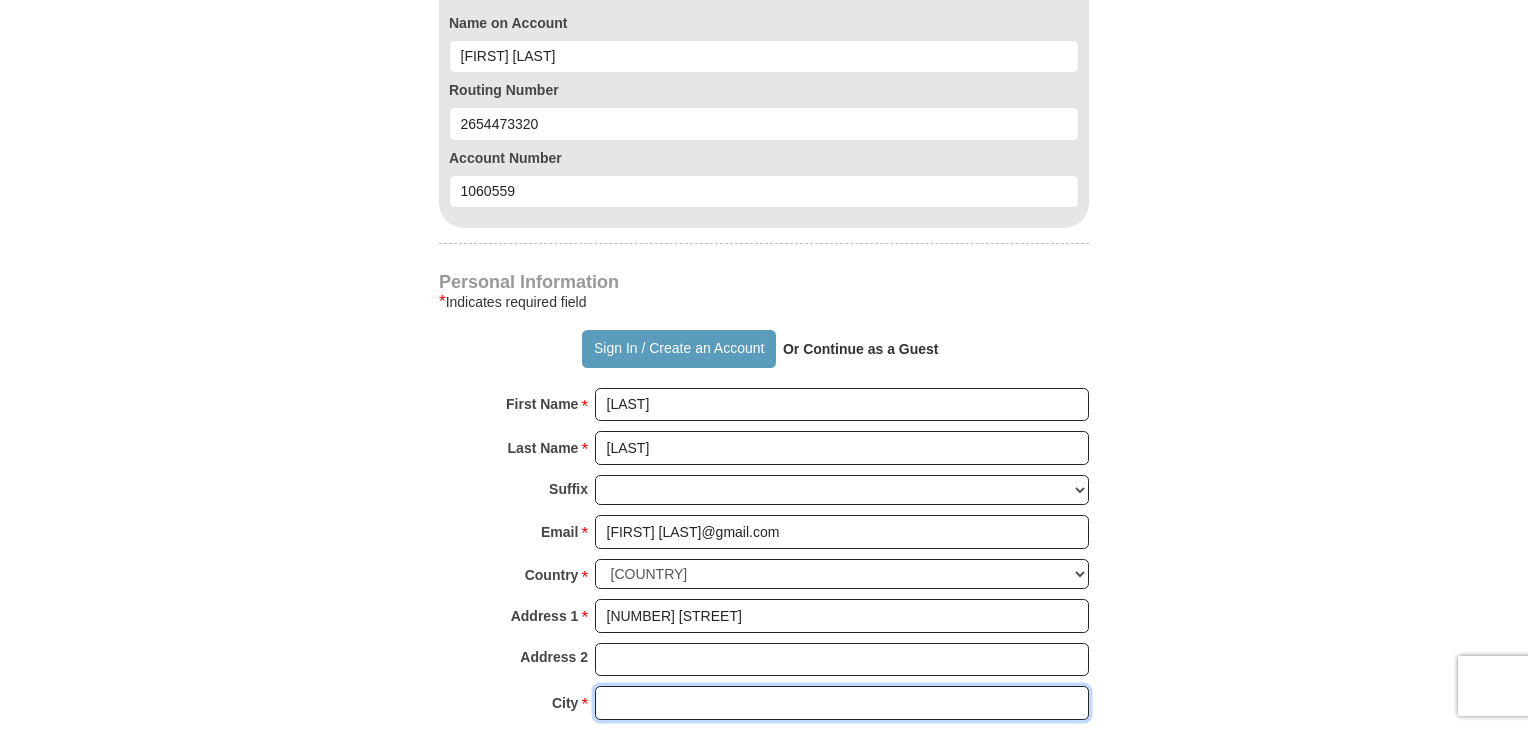 type on "[LAST]" 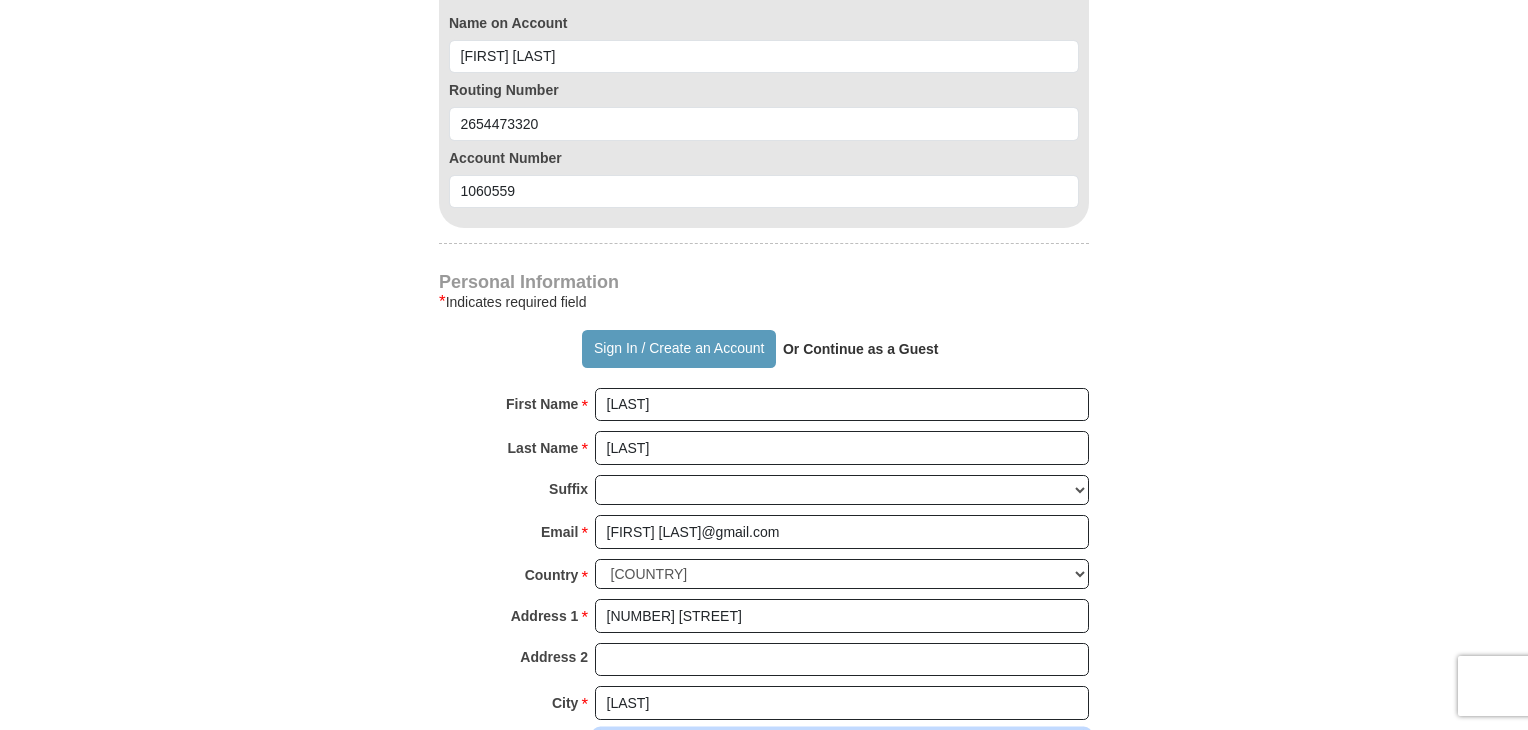 select on "LA" 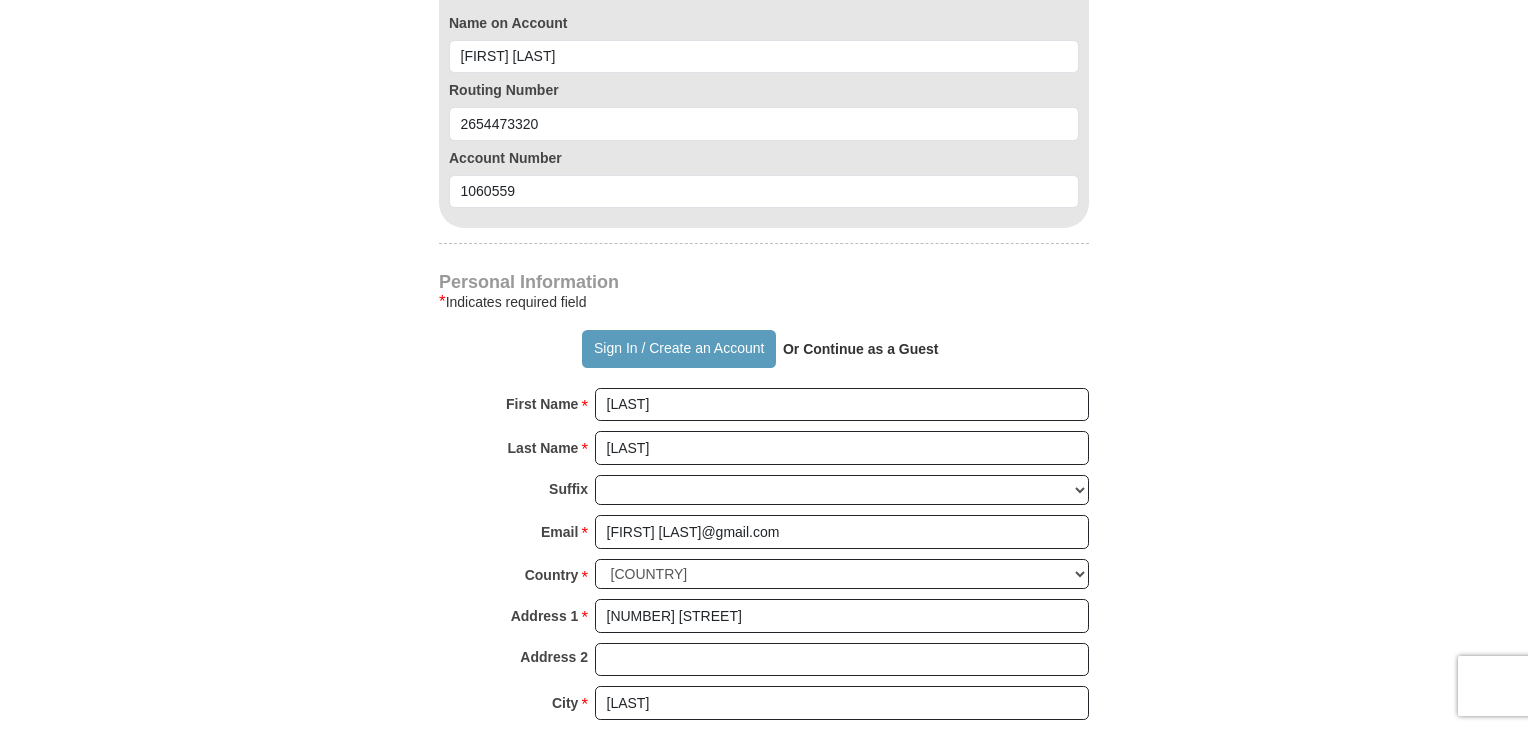 type on "70754" 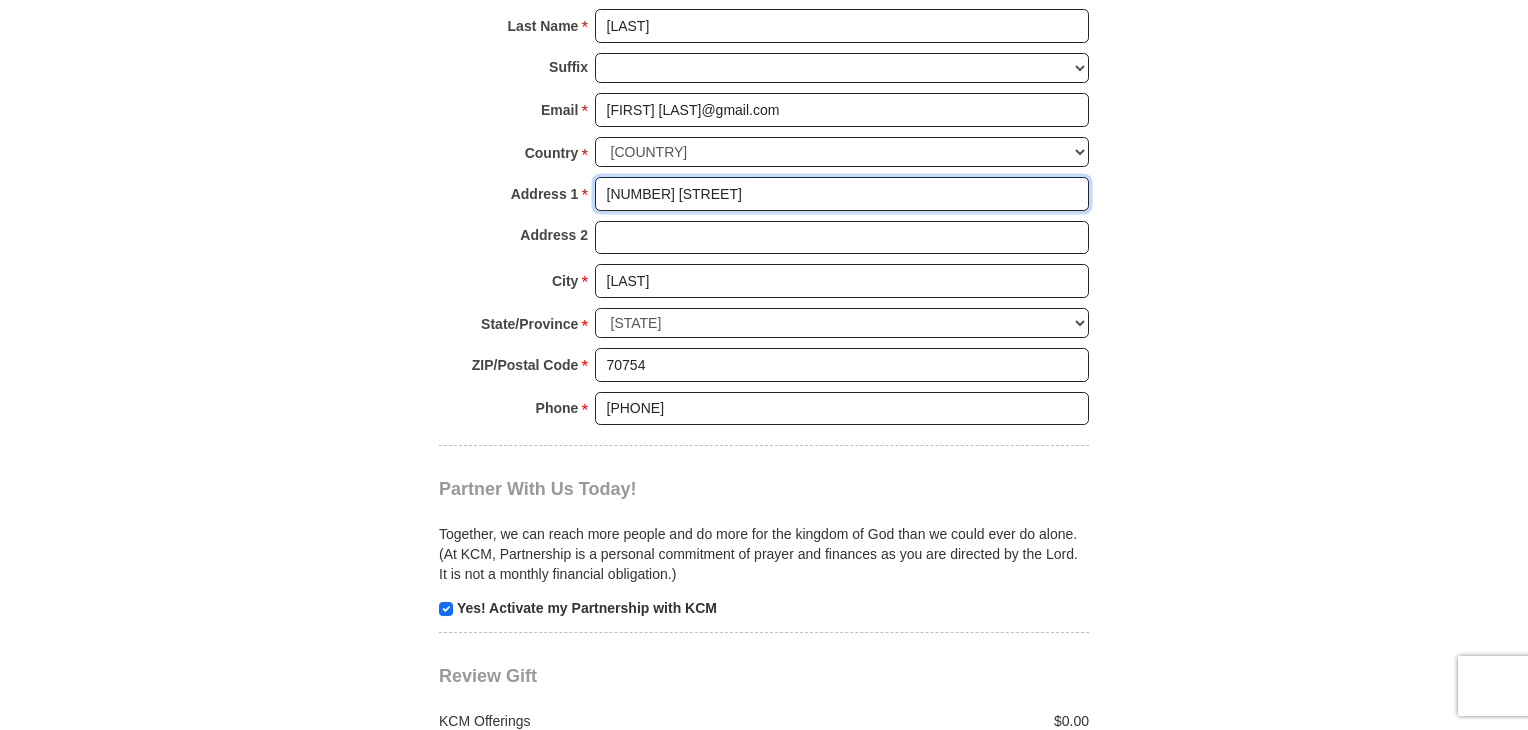 scroll, scrollTop: 2114, scrollLeft: 0, axis: vertical 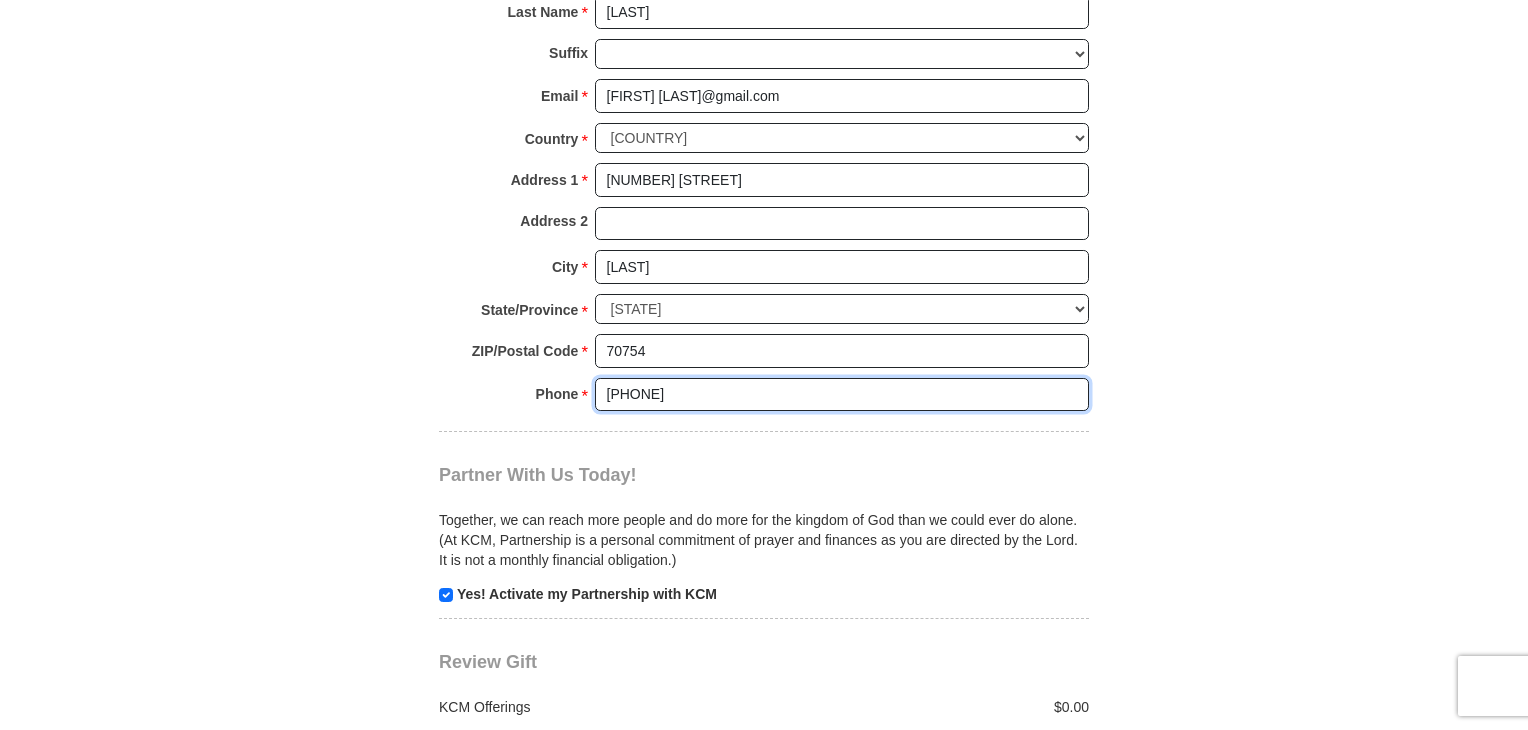 click on "[PHONE]" at bounding box center (842, 395) 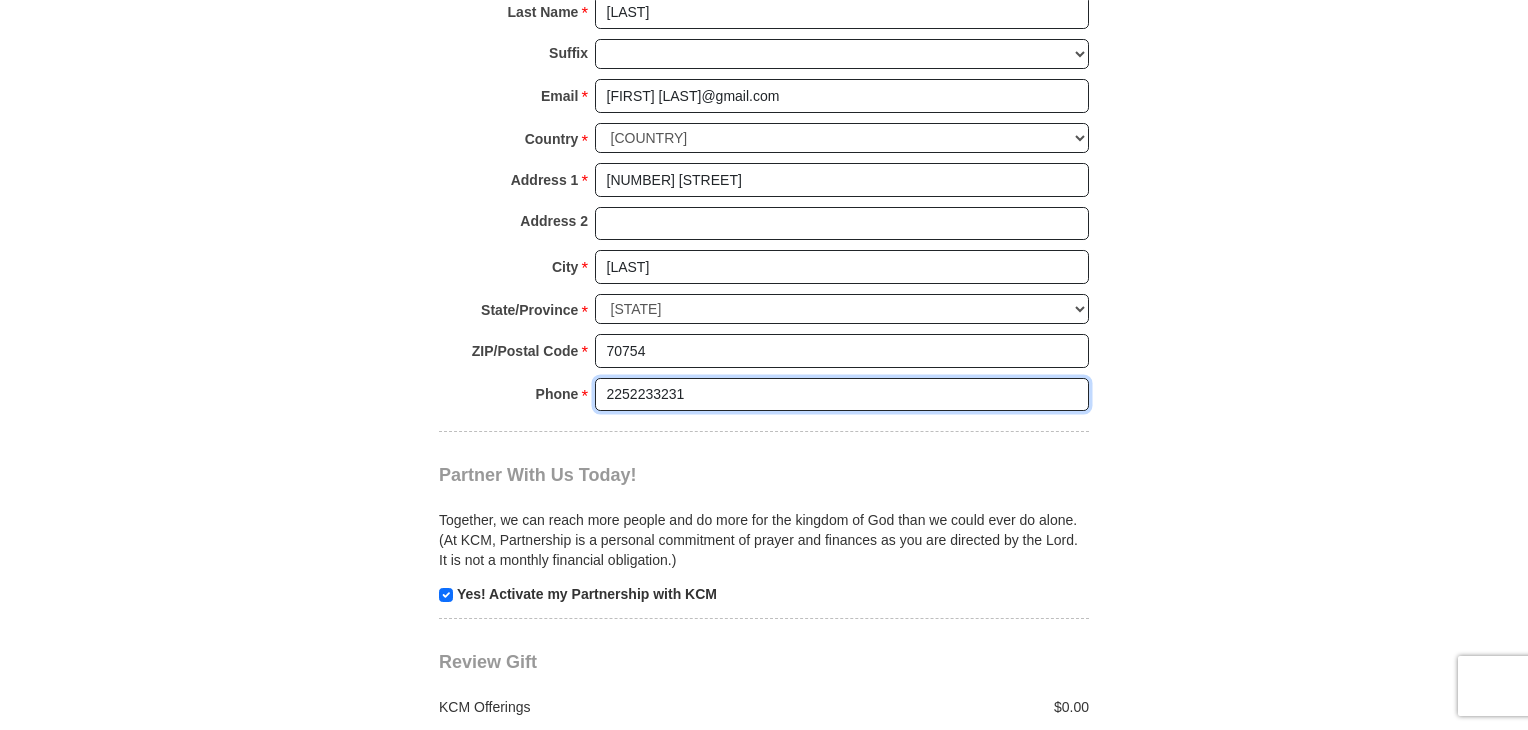 type on "2252233231" 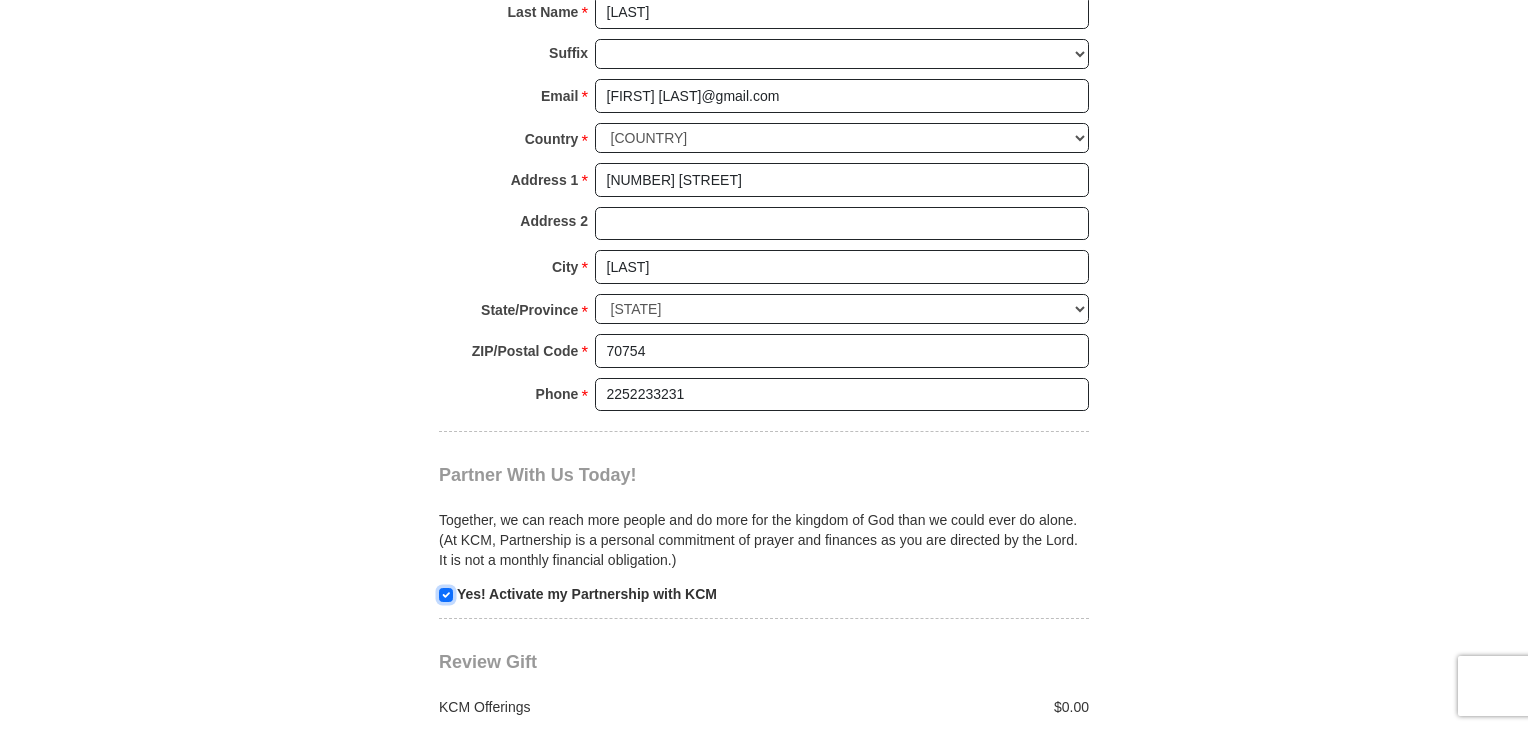 click at bounding box center [446, 595] 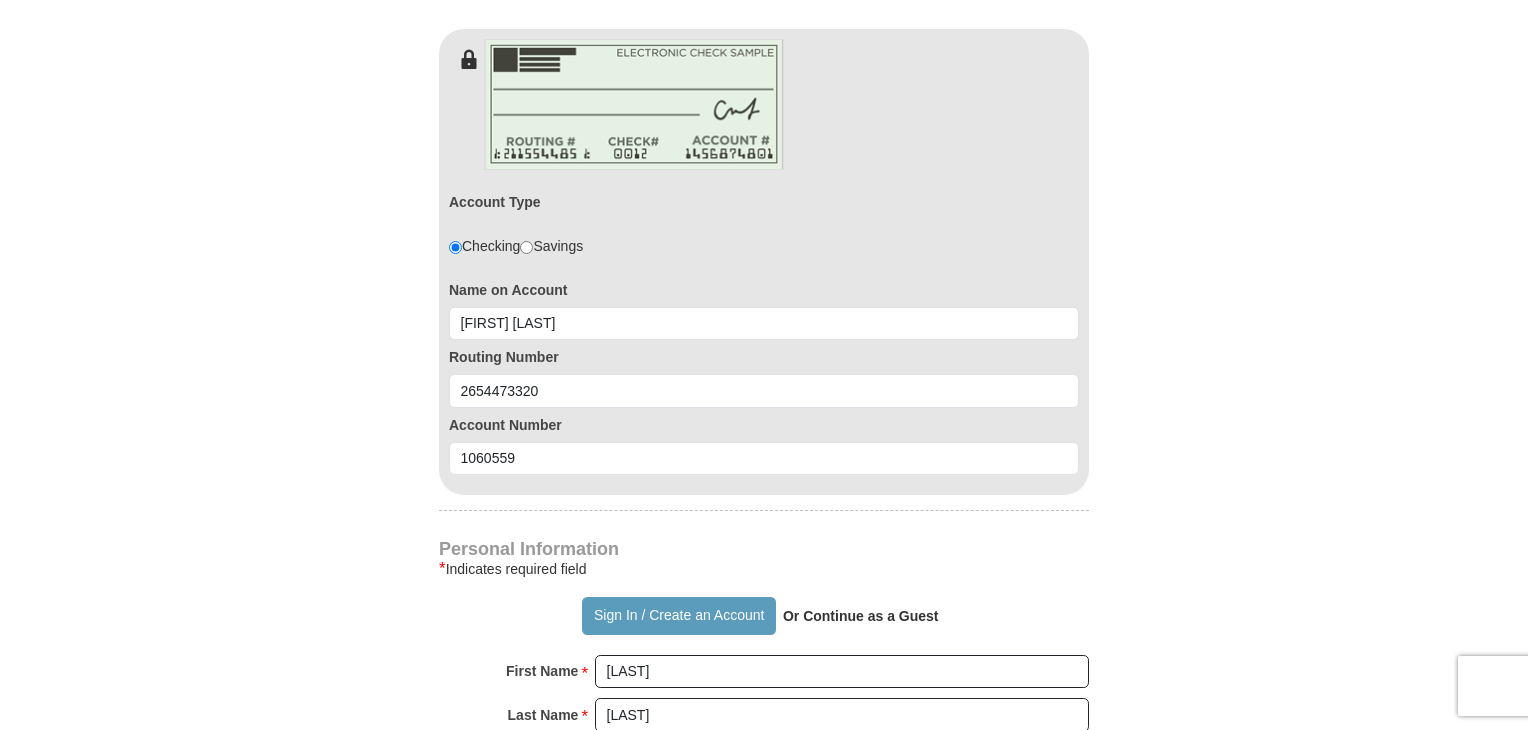 scroll, scrollTop: 1410, scrollLeft: 0, axis: vertical 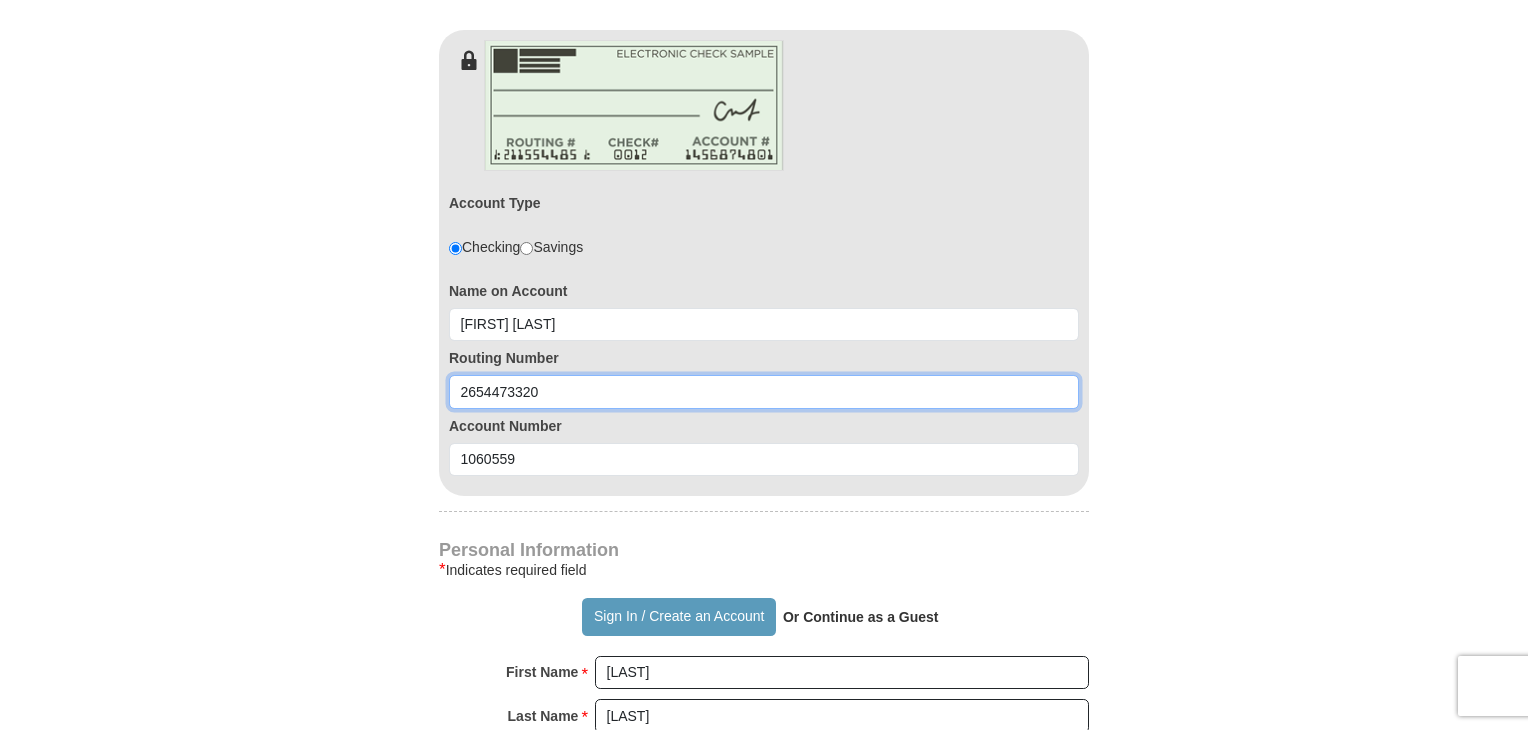 click on "2654473320" at bounding box center (764, 392) 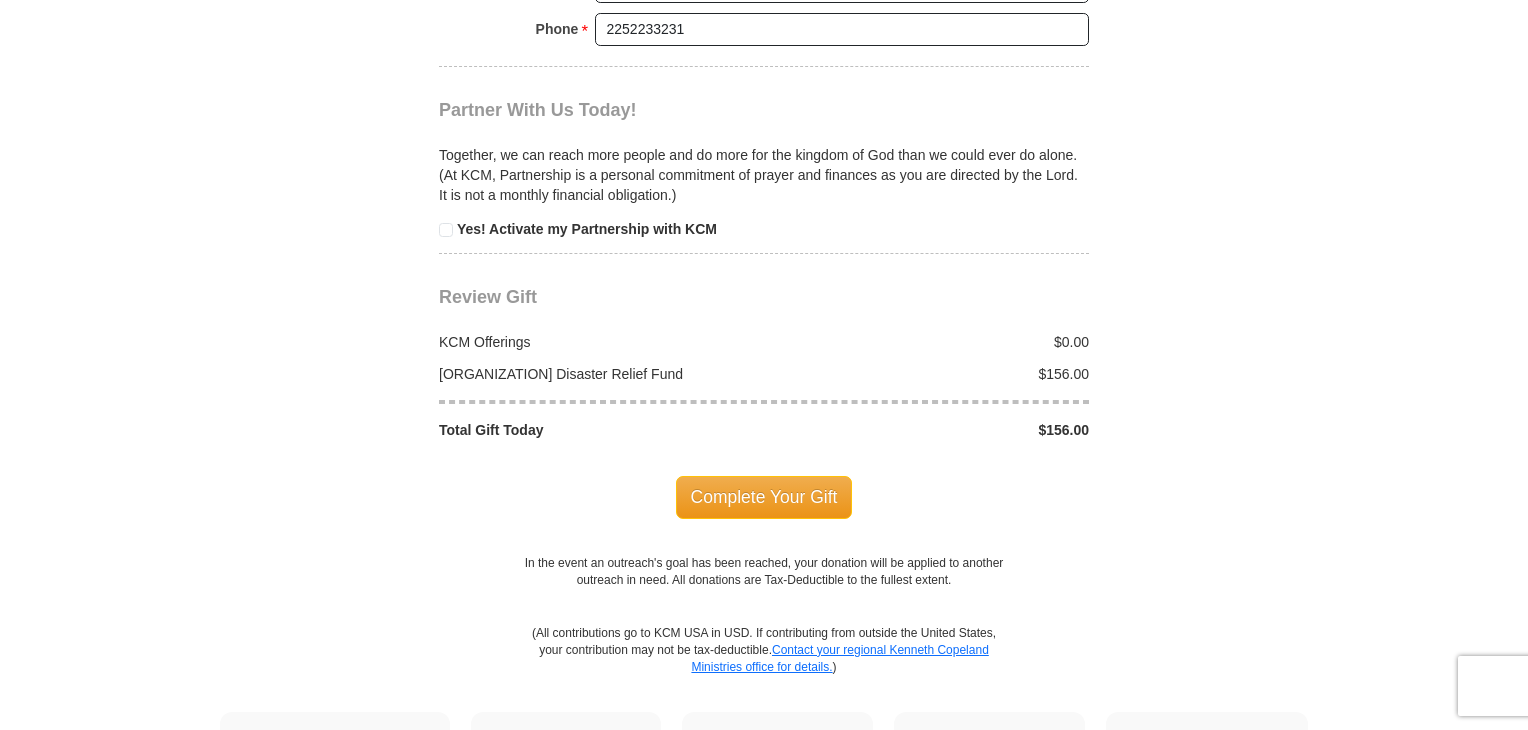 scroll, scrollTop: 2480, scrollLeft: 0, axis: vertical 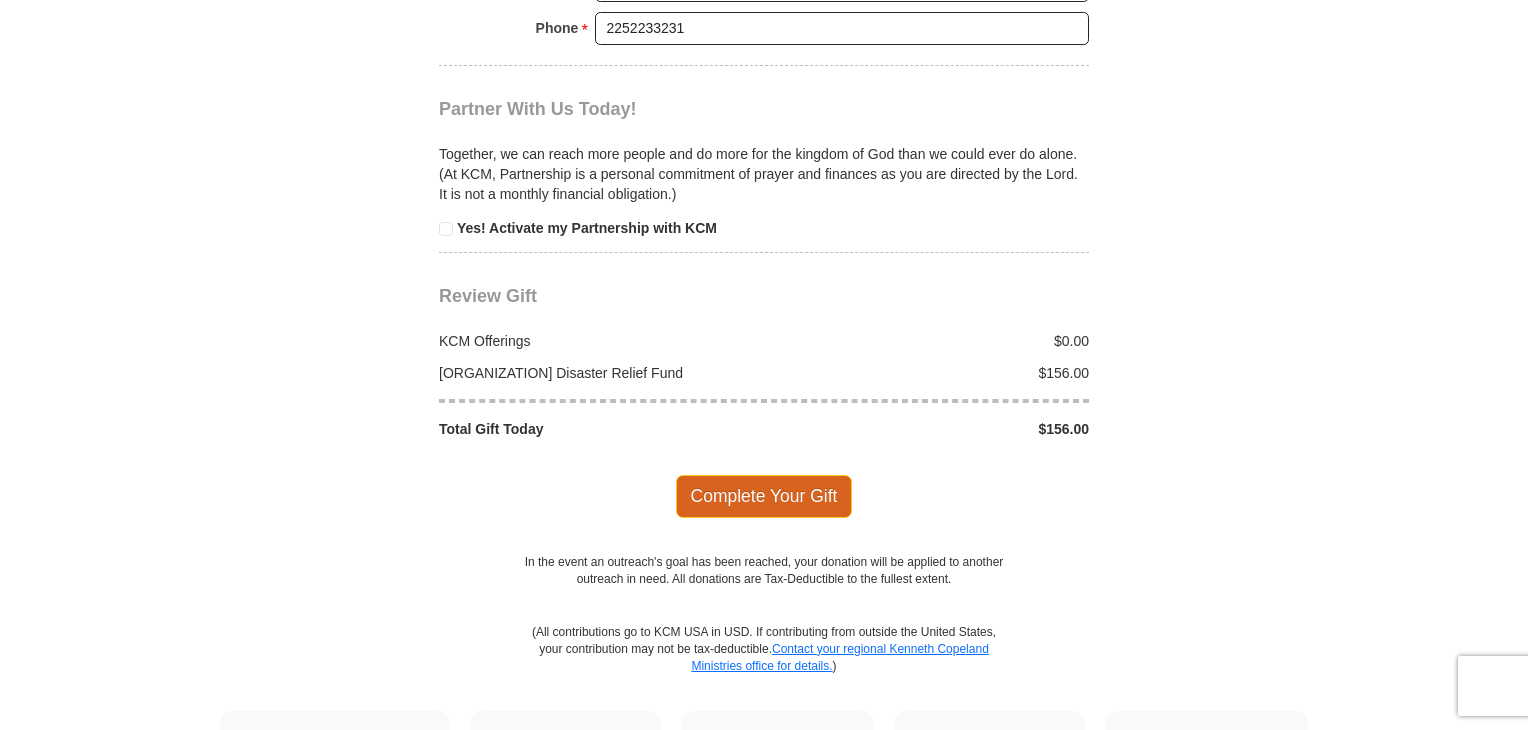 type on "265473320" 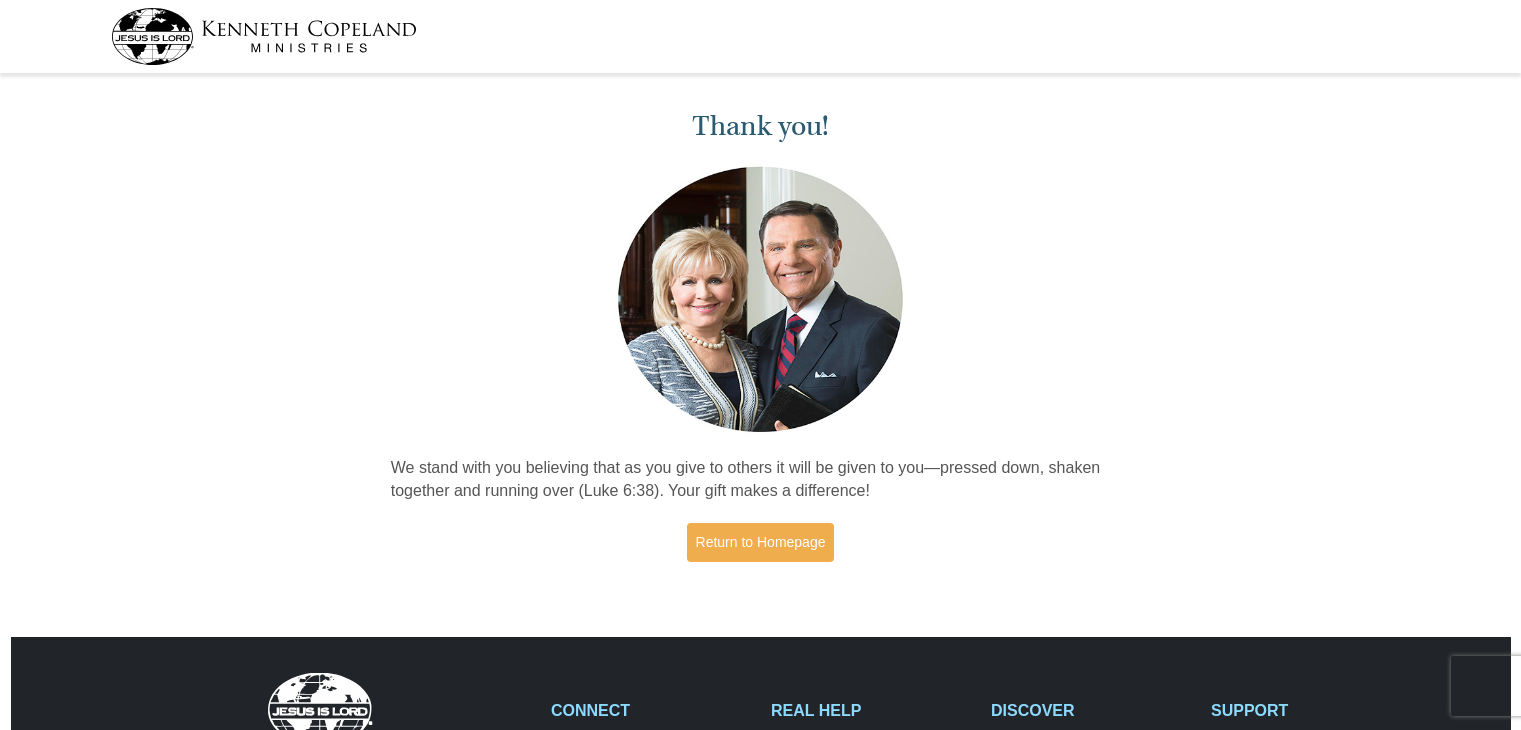 scroll, scrollTop: 0, scrollLeft: 0, axis: both 